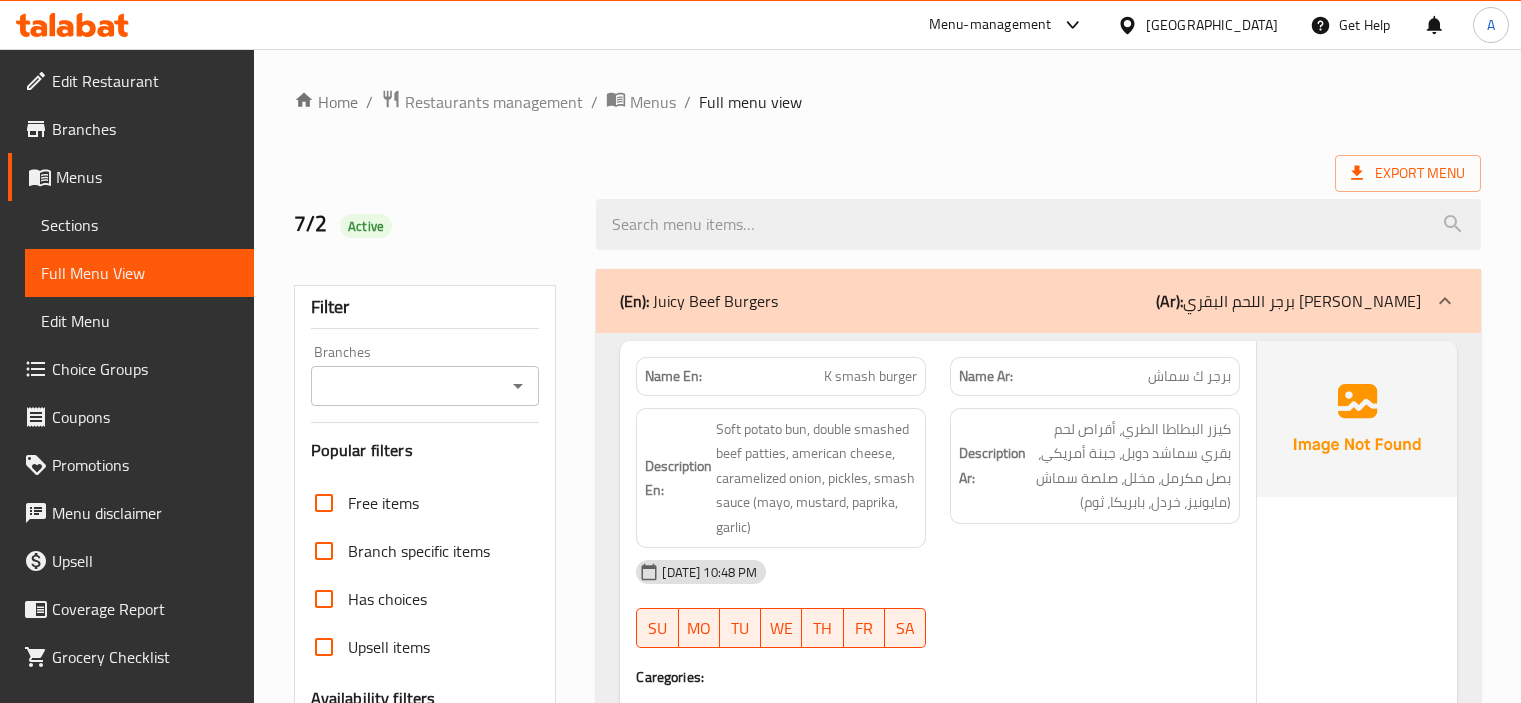 scroll, scrollTop: 0, scrollLeft: 0, axis: both 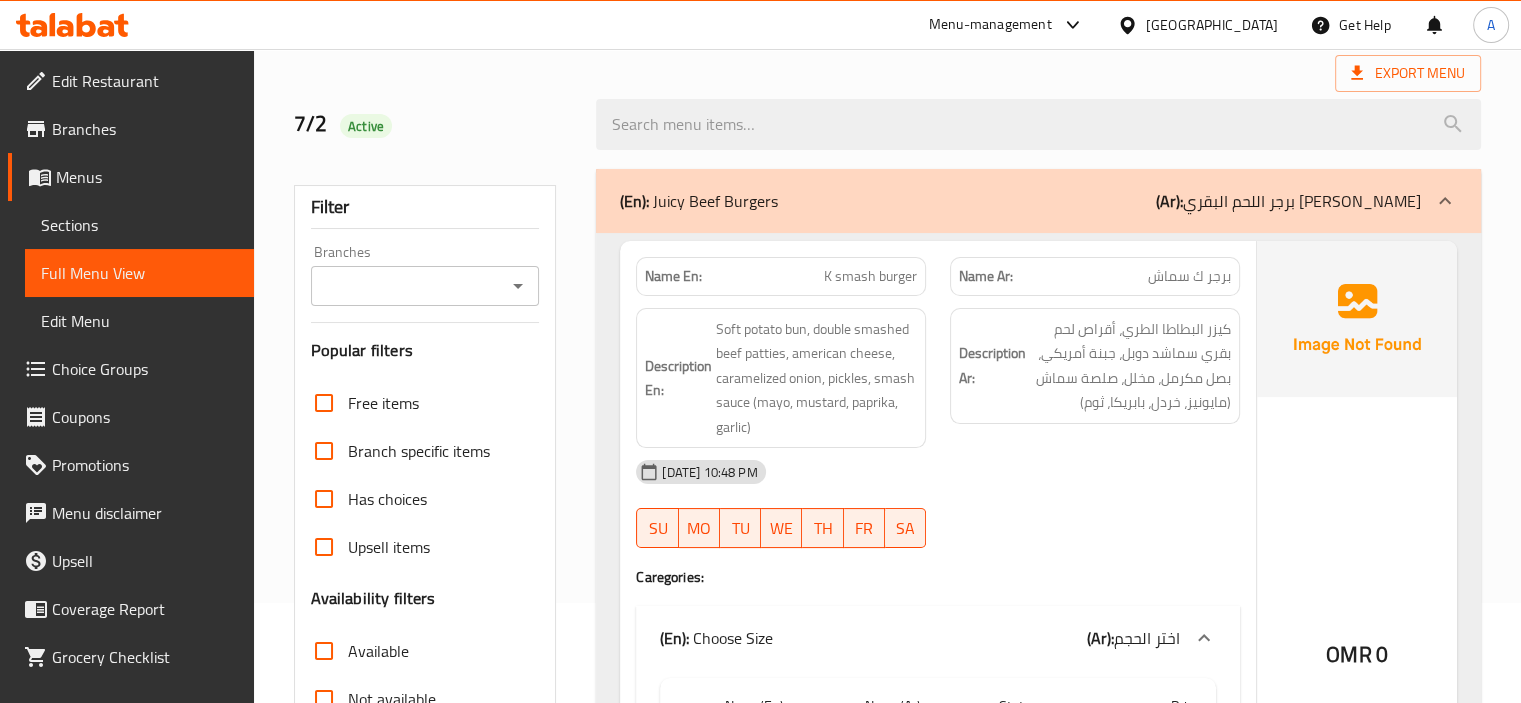 drag, startPoint x: 372, startPoint y: 605, endPoint x: 421, endPoint y: 72, distance: 535.2476 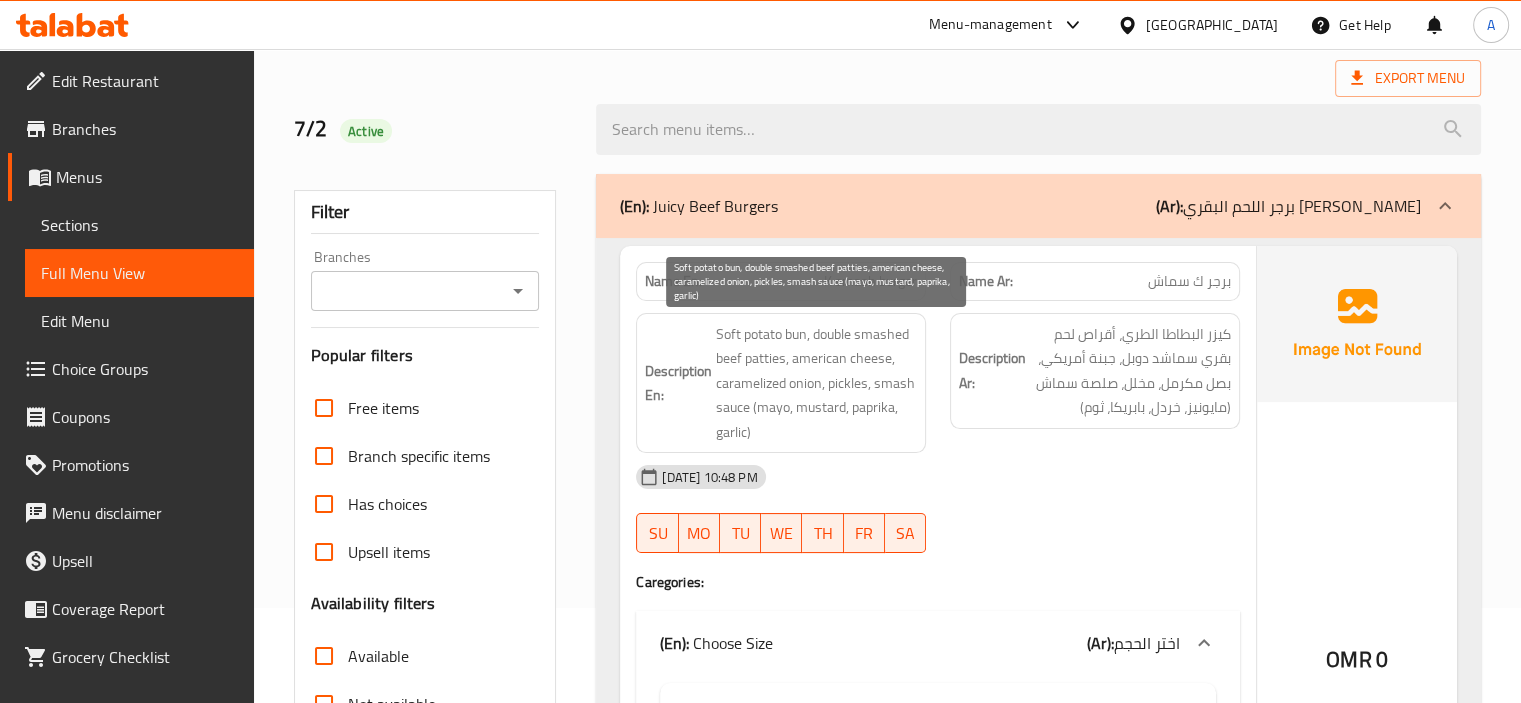 scroll, scrollTop: 100, scrollLeft: 0, axis: vertical 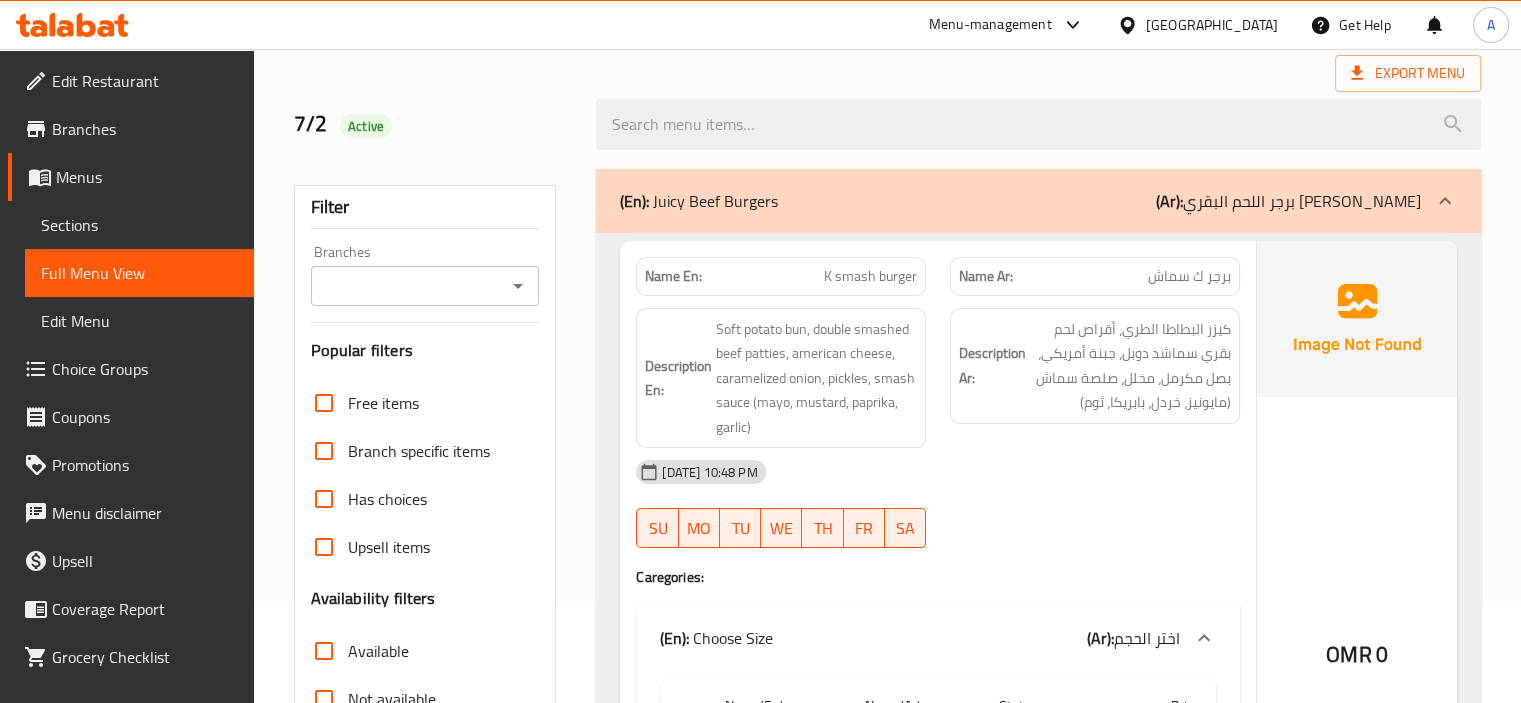 click on "Name En:" at bounding box center [673, 276] 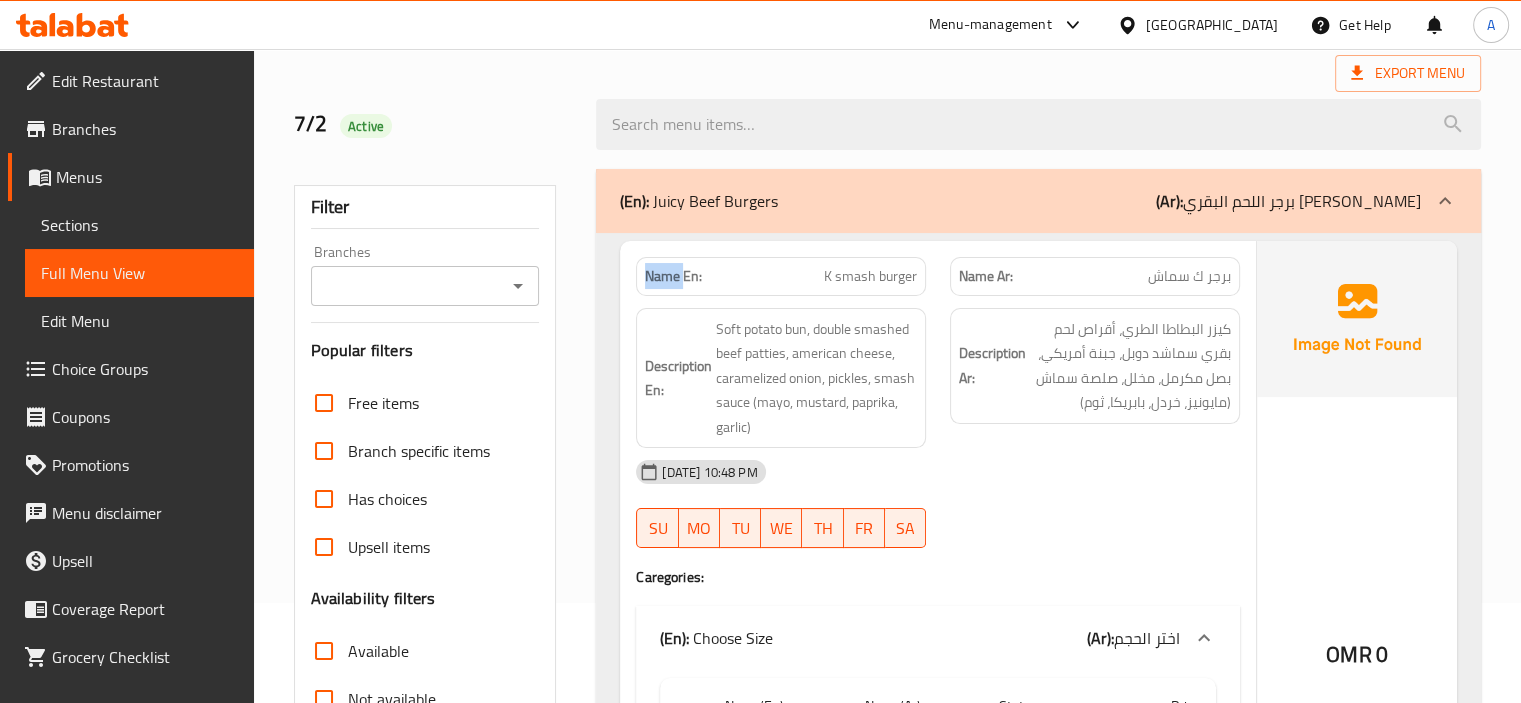 click on "Name En:" at bounding box center (673, 276) 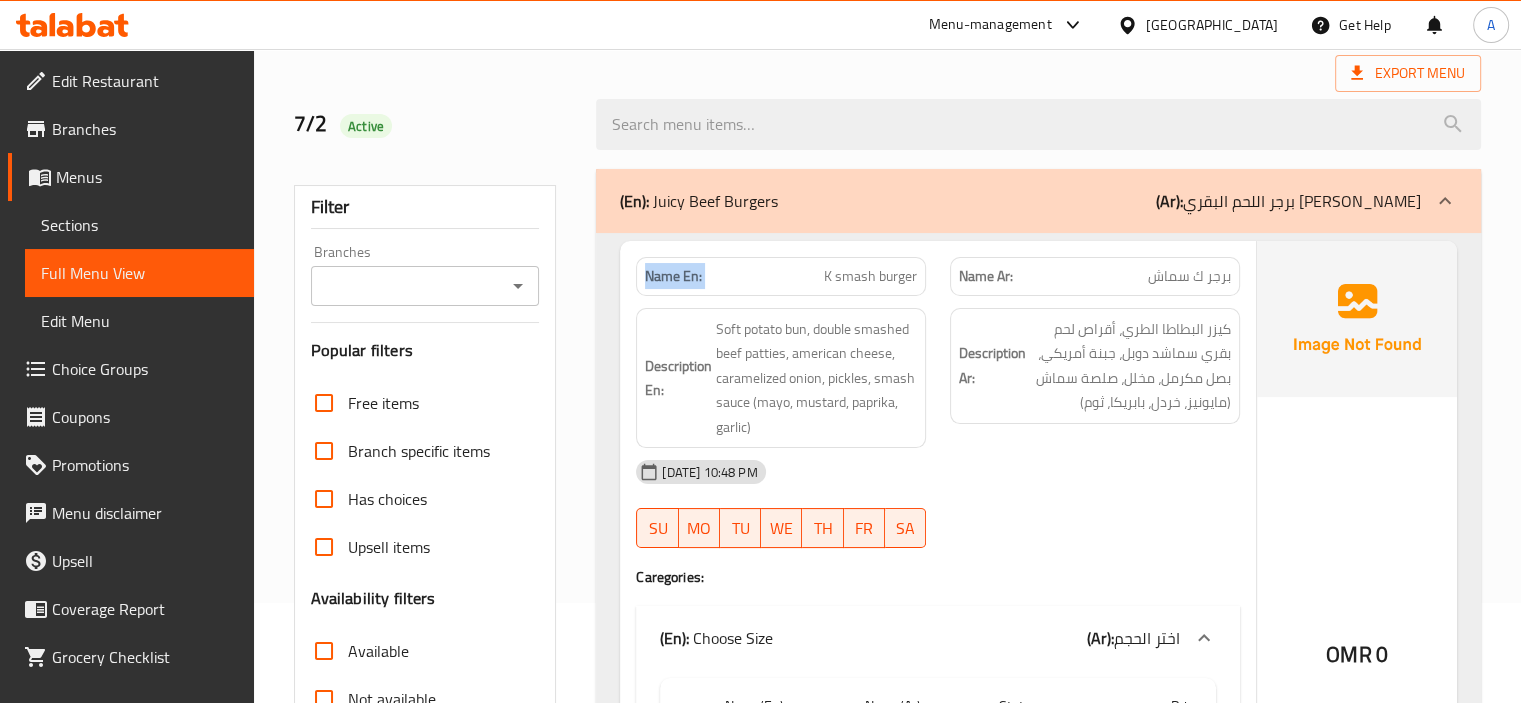 click on "Name En:" at bounding box center (673, 276) 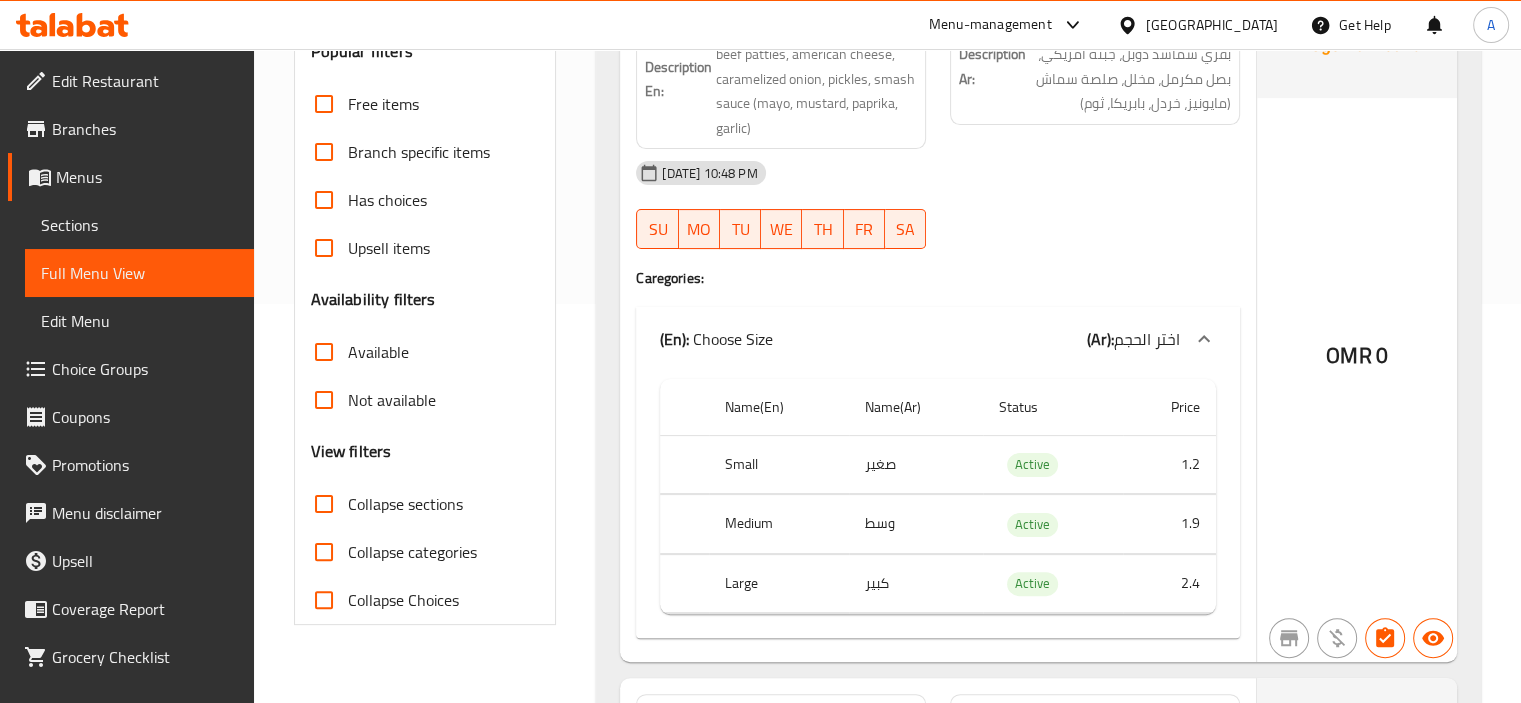 scroll, scrollTop: 360, scrollLeft: 0, axis: vertical 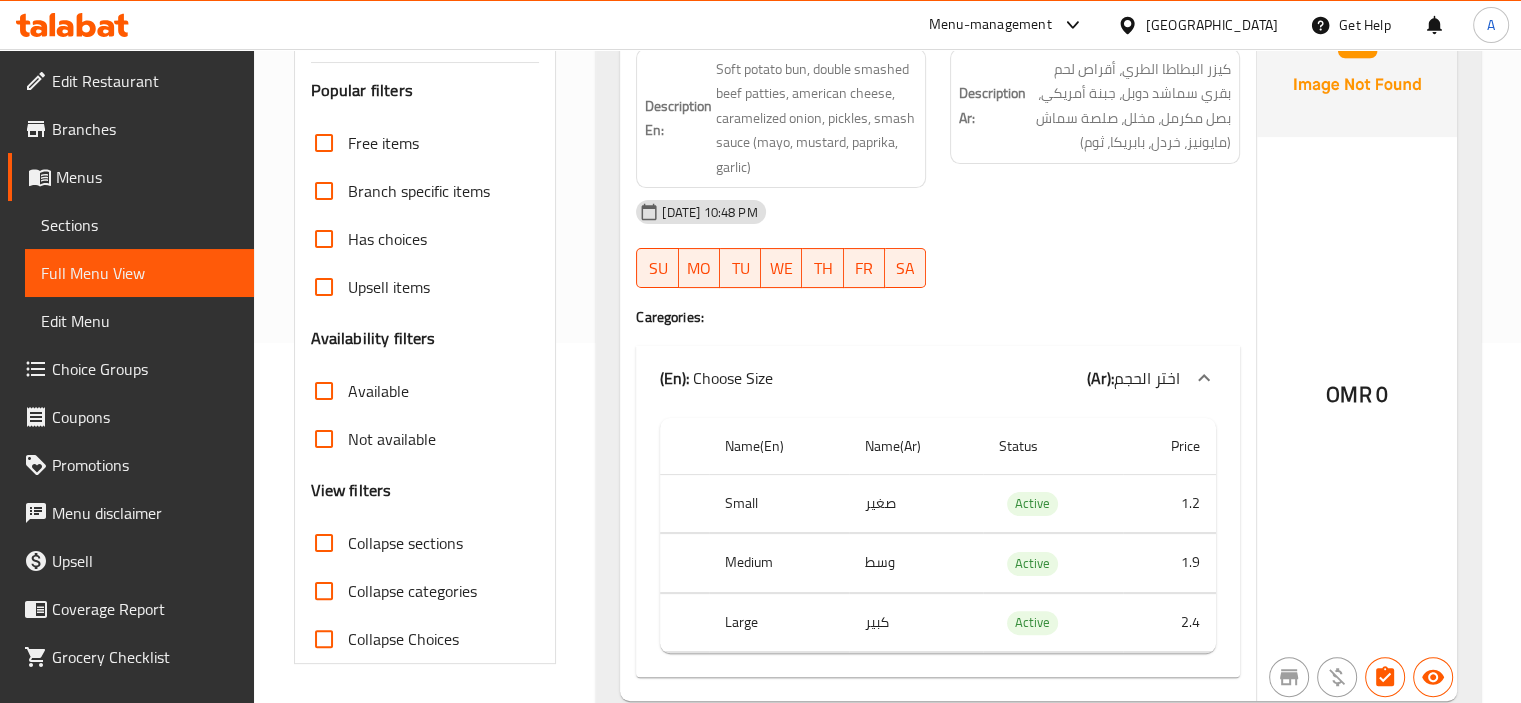click on "Name En: K smash burger Name Ar: برجر ك سماش Description En: Soft potato bun, double smashed beef patties, american cheese, caramelized onion, pickles, smash sauce (mayo, mustard, paprika, garlic) Description Ar: كيزر البطاطا الطري، أقراص لحم بقري سماشد دوبل، جبنة أمريكي، بصل مكرمل، مخلل، صلصة سماش (مايونيز، خردل، بابريكا، ثوم) [DATE] 10:48 PM SU MO TU WE TH FR SA Caregories: (En):   Choose Size (Ar): اختر الحجم Name(En) Name(Ar) Status Price Small صغير Active 1.2 Medium وسط Active 1.9 Large كبير Active 2.4 OMR 0 Name En: Garlic Smash Burger Name Ar: برجر ثوم سماش Description En: Toasted bun, smashed beef patty, garlic mayo, lettuce Description Ar: كيزر محمص، قرص لحم بقري سماشد، مايونيز بالثوم، خس [DATE] 10:48 PM SU MO TU WE TH FR SA Caregories: (En):   Choose Size (Ar): اختر الحجم Name(En) Name(Ar) Status Price Small" at bounding box center [1038, 1647] 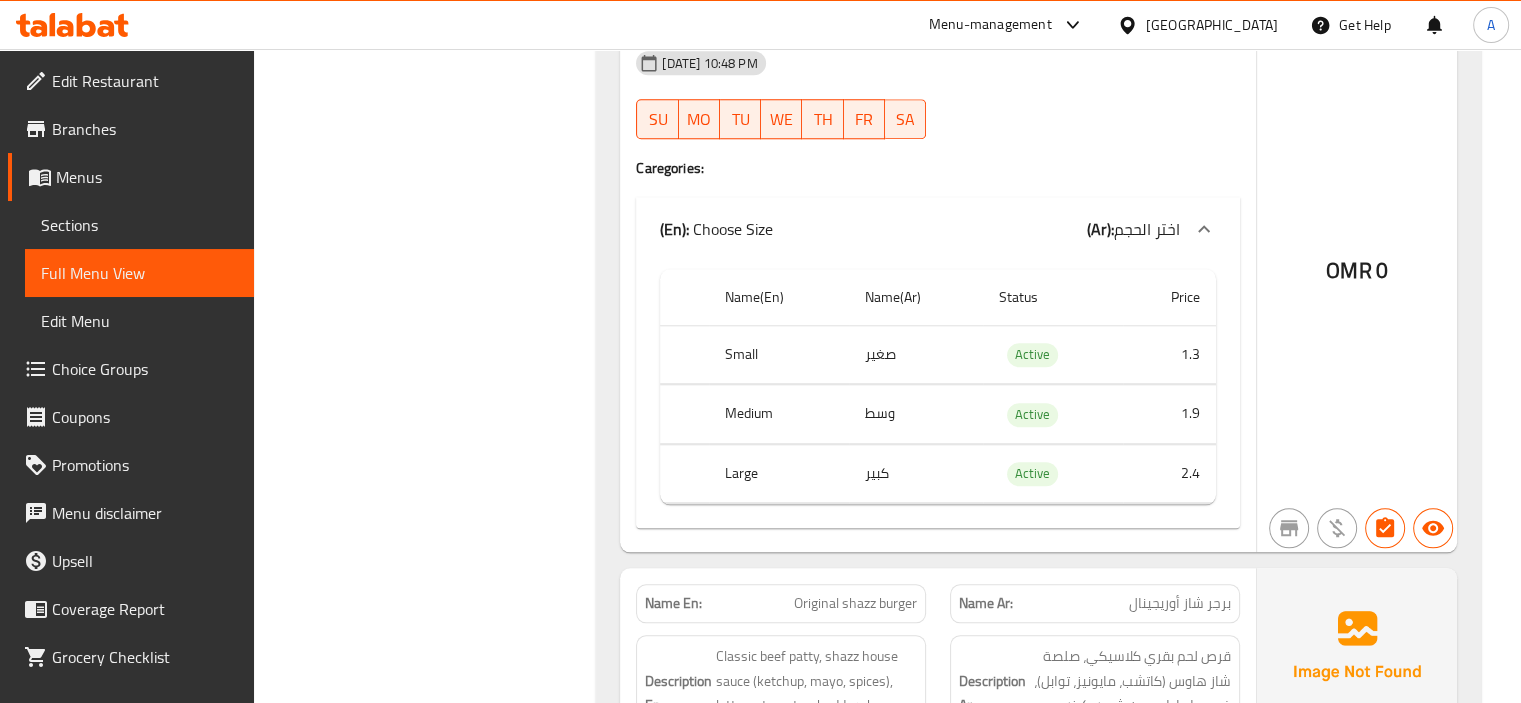 scroll, scrollTop: 1860, scrollLeft: 0, axis: vertical 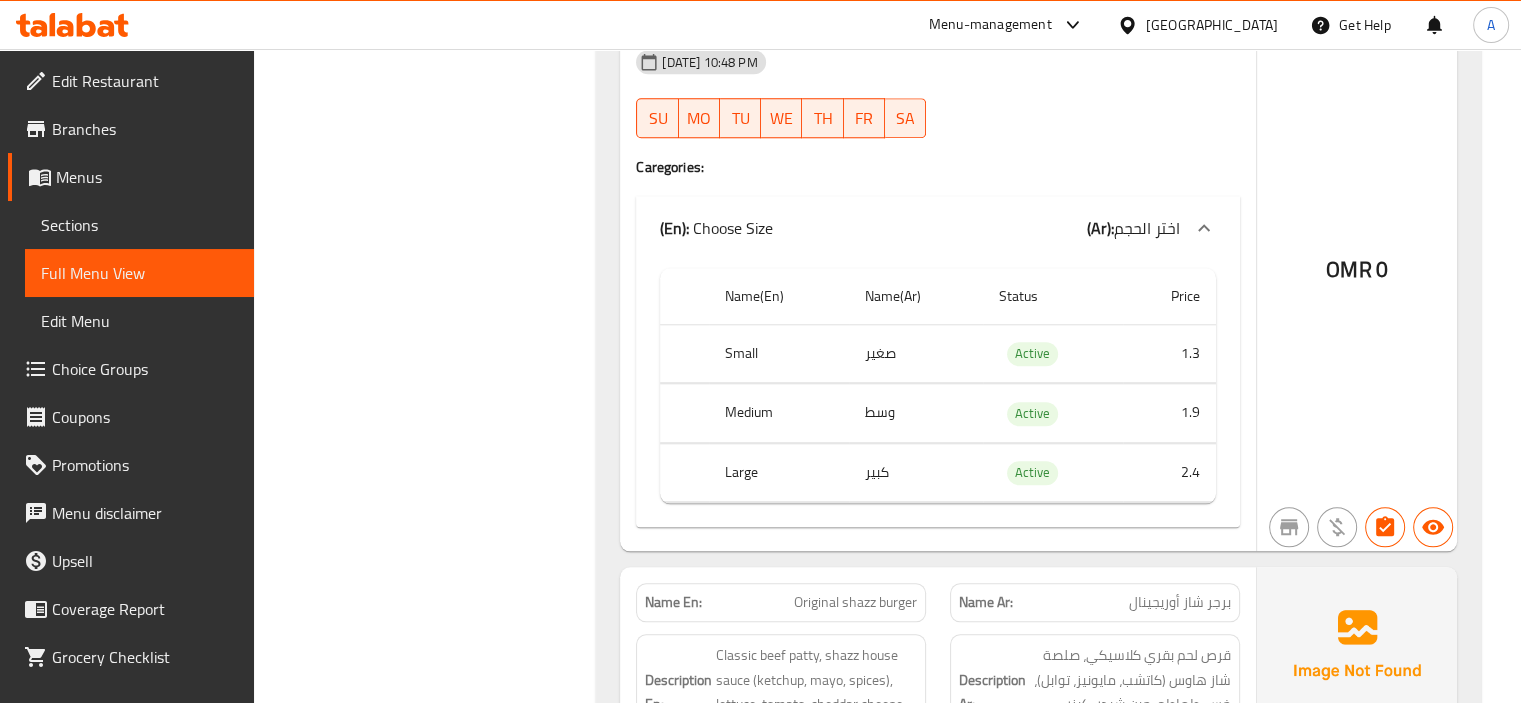 click on "Active" at bounding box center (1032, -997) 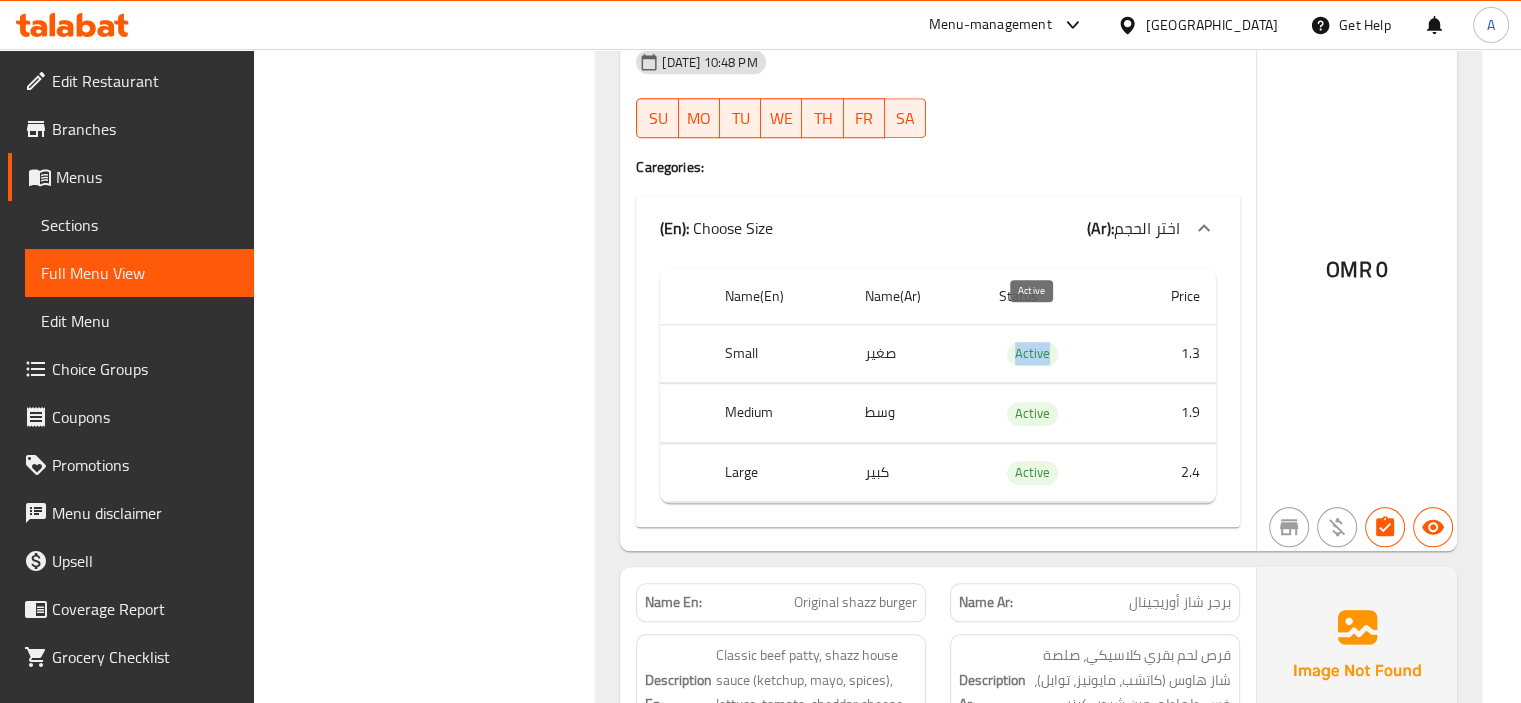 click on "Active" at bounding box center [1032, 353] 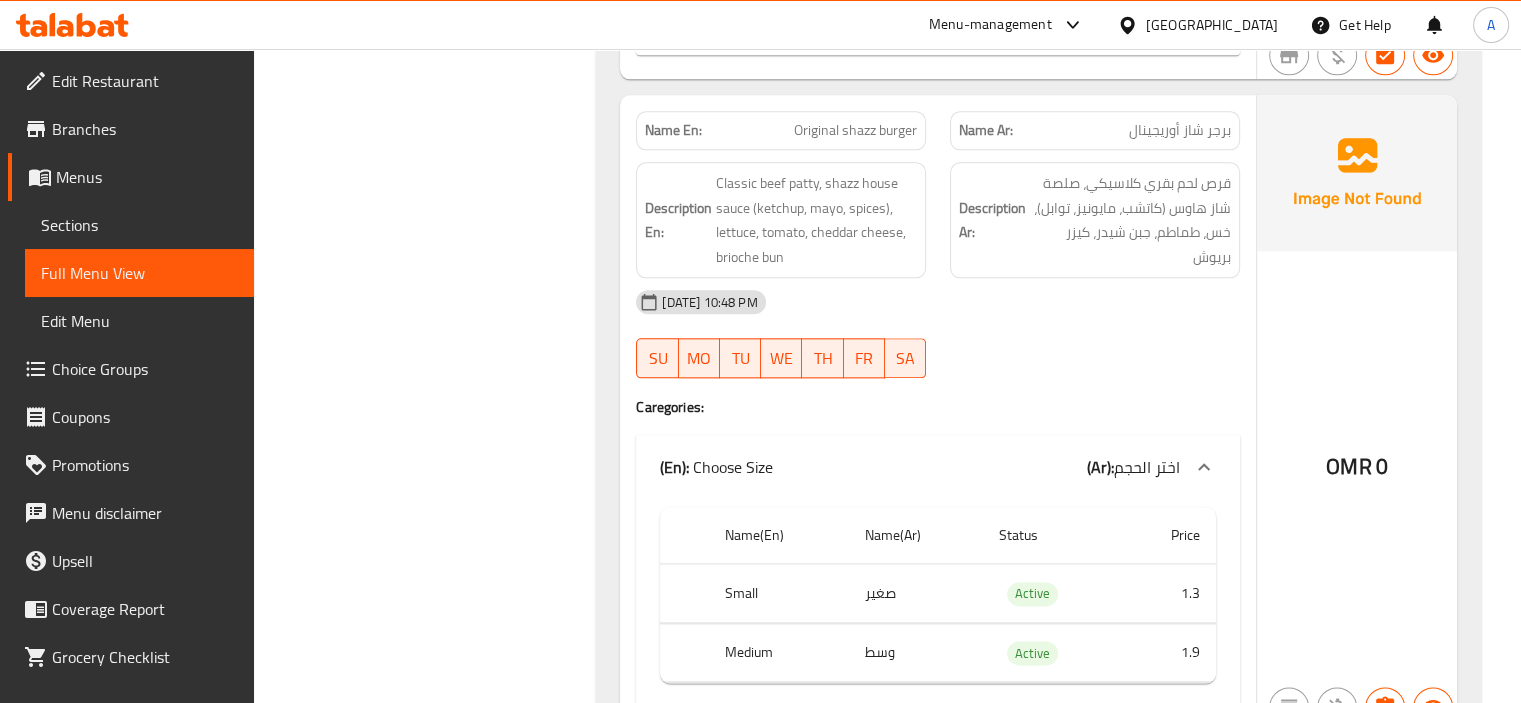 scroll, scrollTop: 2460, scrollLeft: 0, axis: vertical 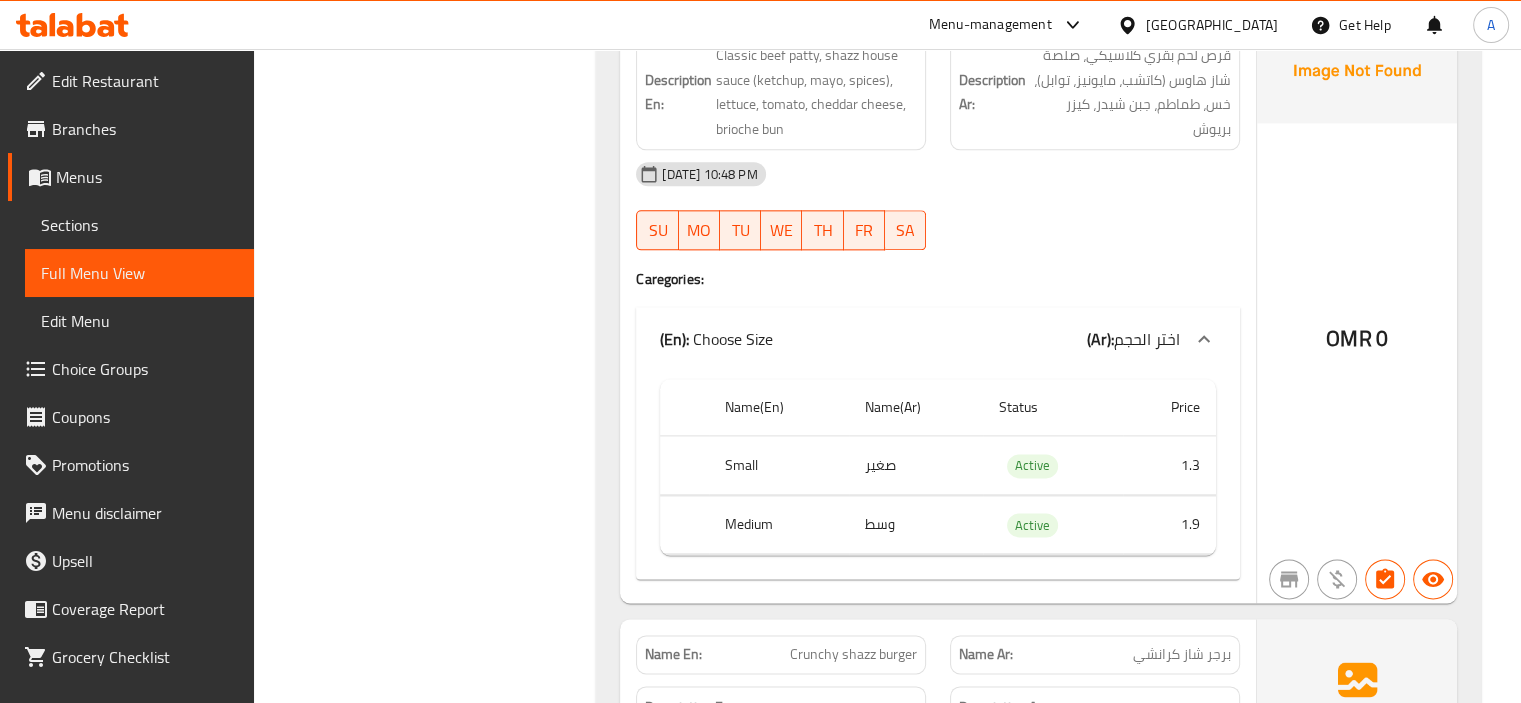 click on "Filter Branches Branches Popular filters Free items Branch specific items Has choices Upsell items Availability filters Available Not available View filters Collapse sections Collapse categories Collapse Choices" at bounding box center (433, 14764) 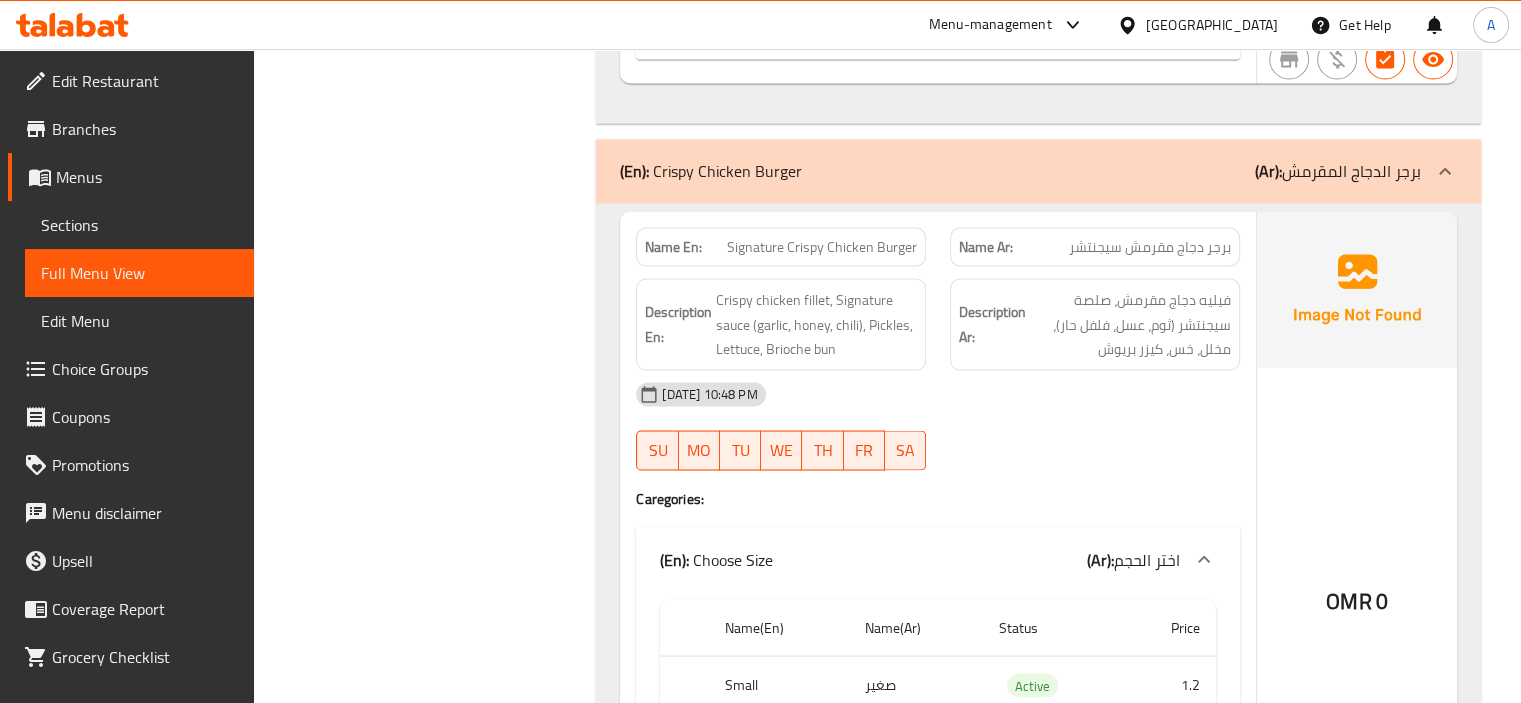 scroll, scrollTop: 3560, scrollLeft: 0, axis: vertical 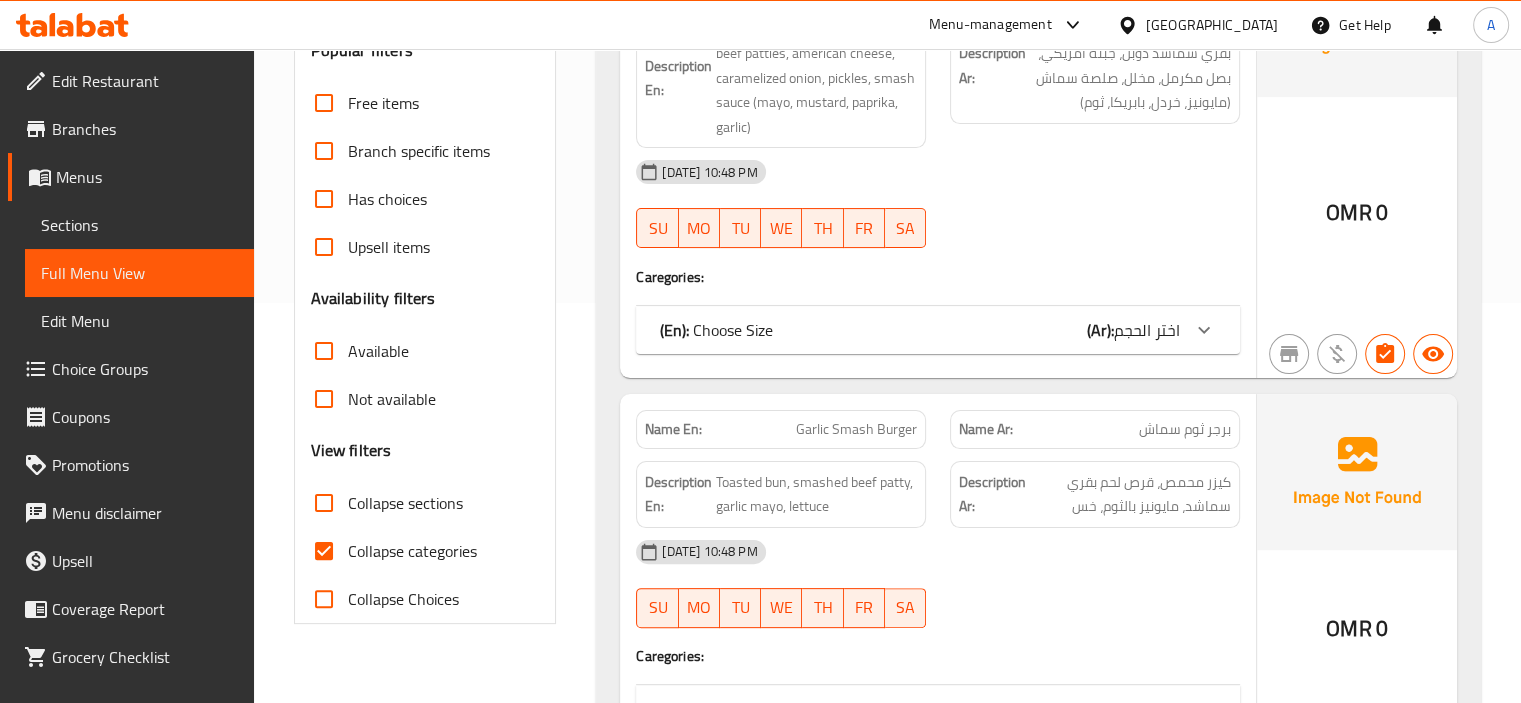 drag, startPoint x: 413, startPoint y: 535, endPoint x: 524, endPoint y: 406, distance: 170.18225 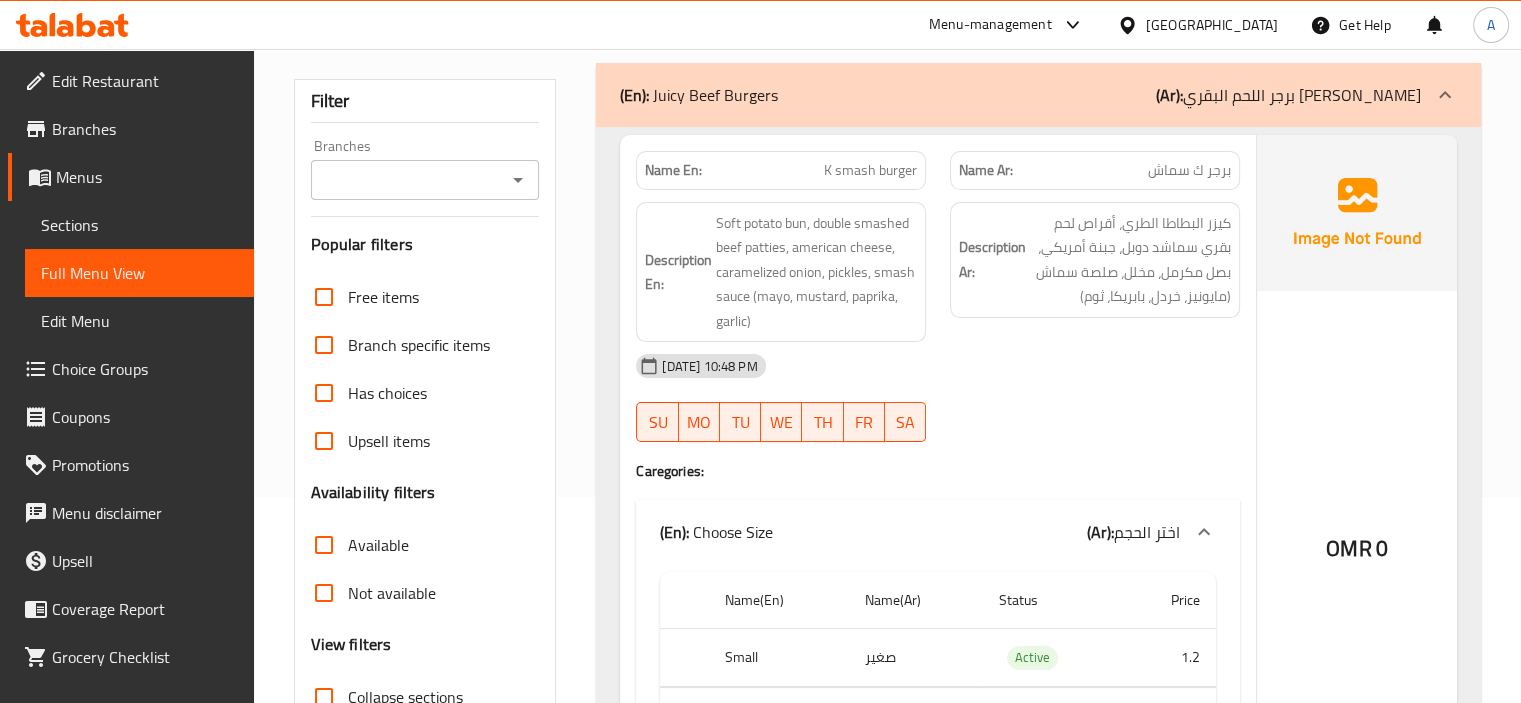 scroll, scrollTop: 300, scrollLeft: 0, axis: vertical 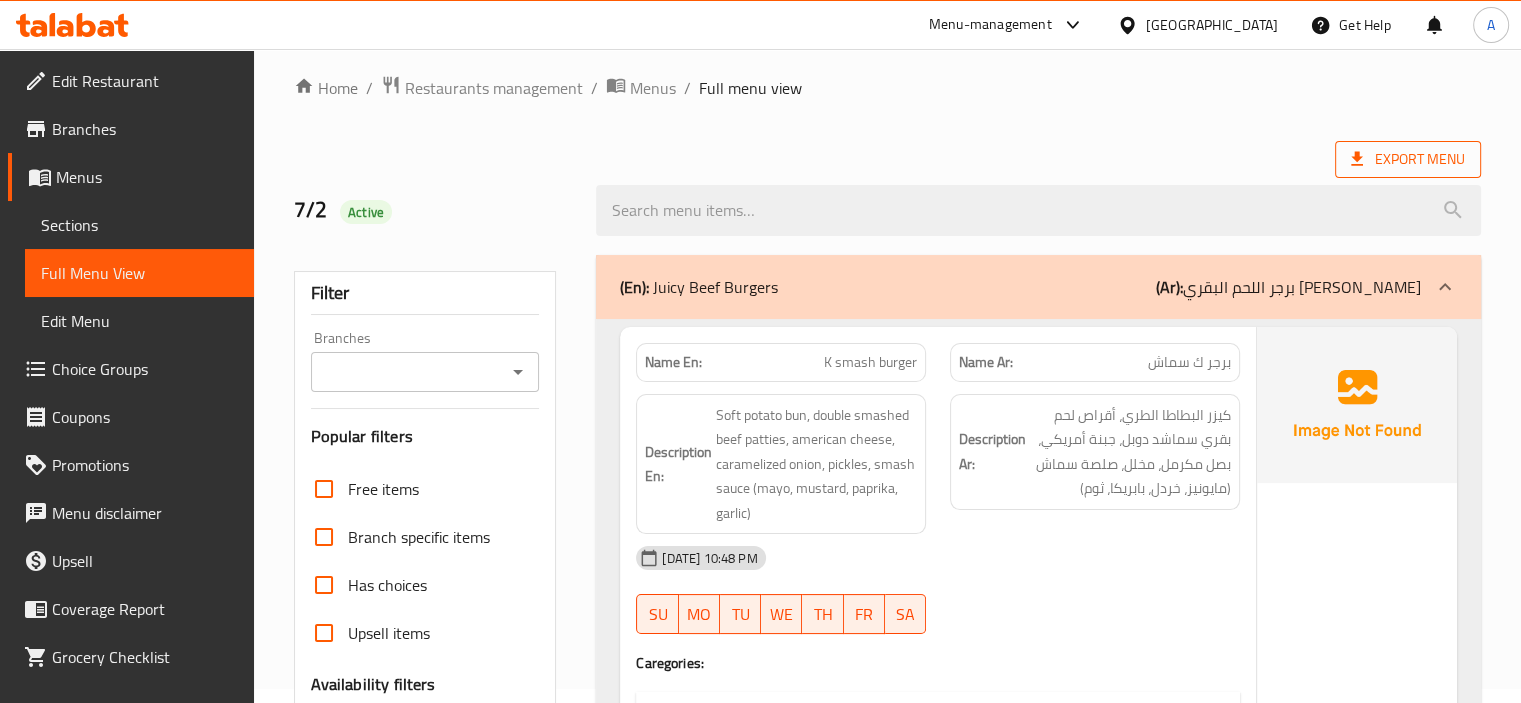click on "Export Menu" at bounding box center (1408, 159) 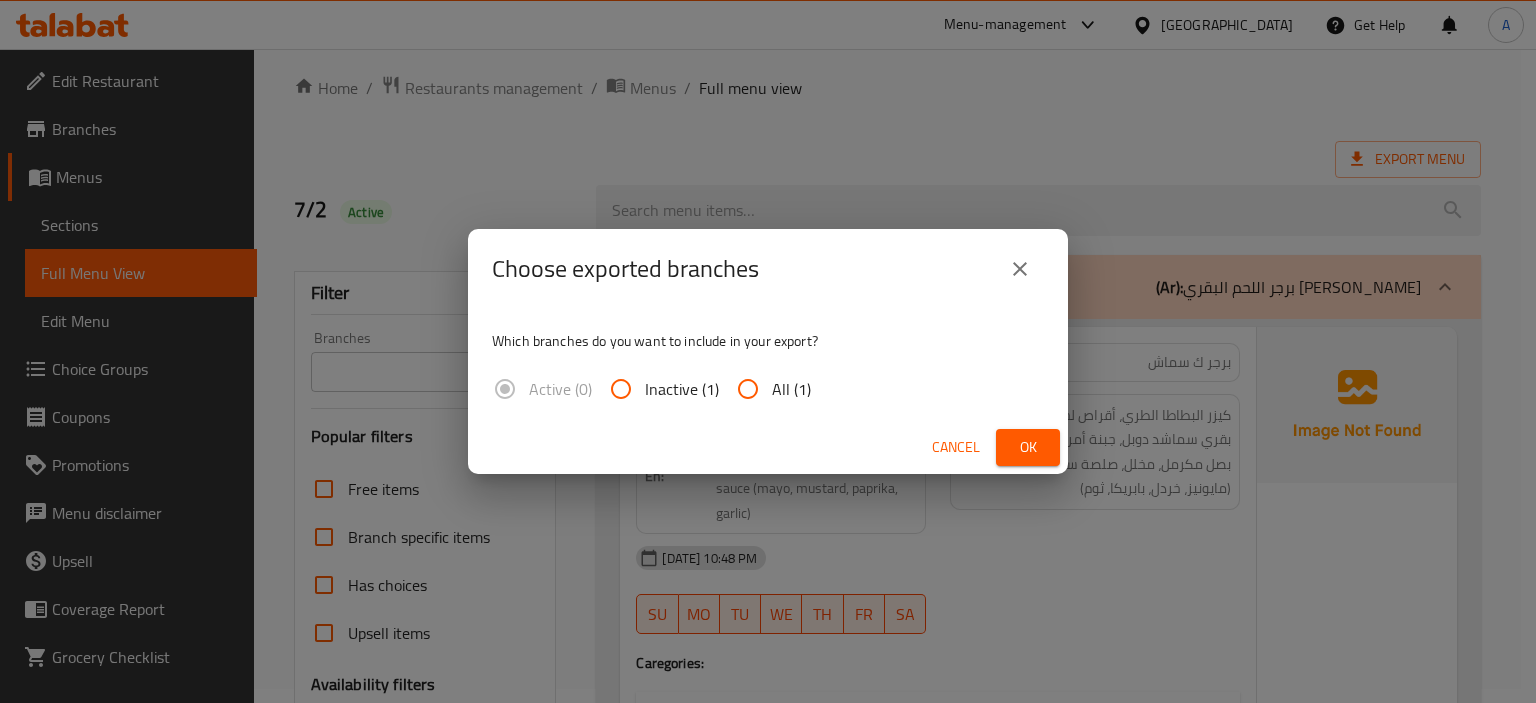 click on "All (1)" at bounding box center (748, 389) 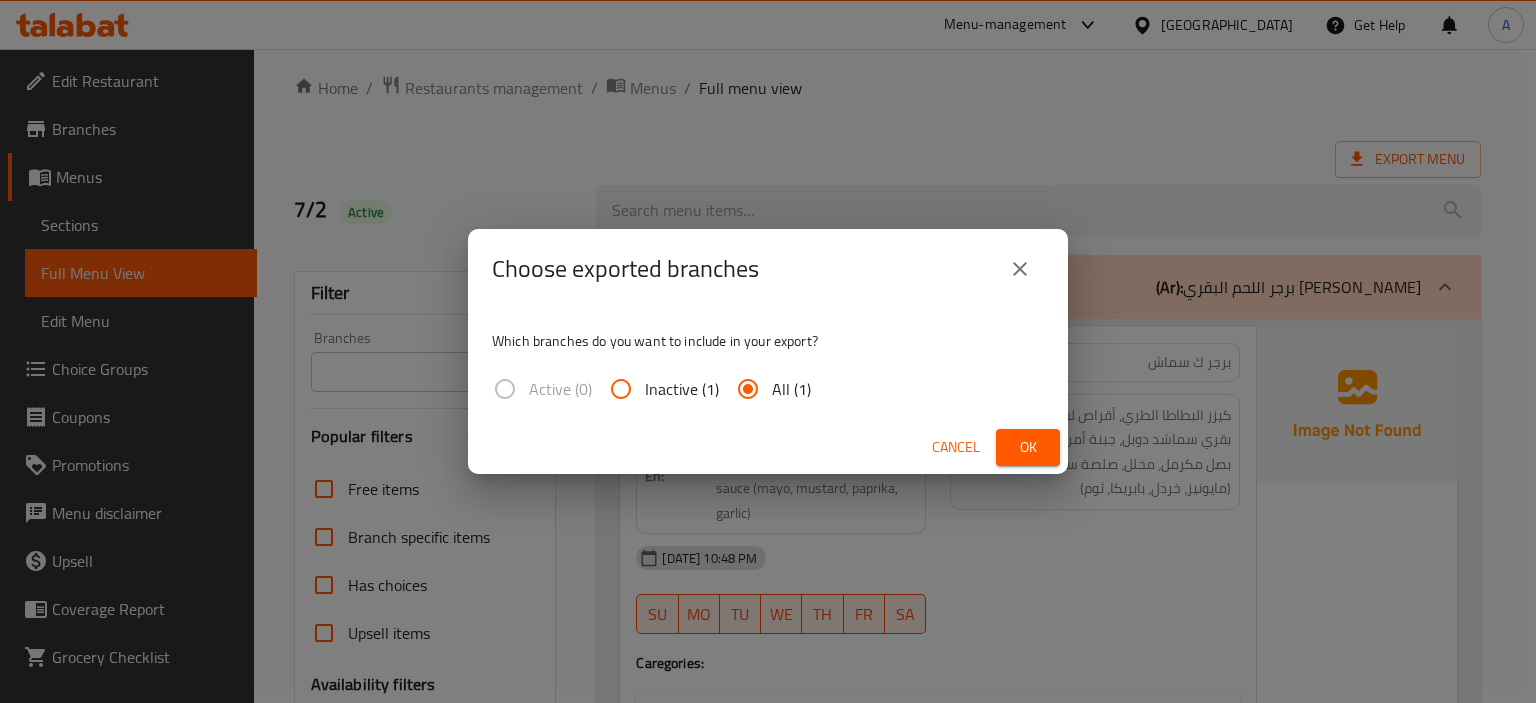 click on "Ok" at bounding box center [1028, 447] 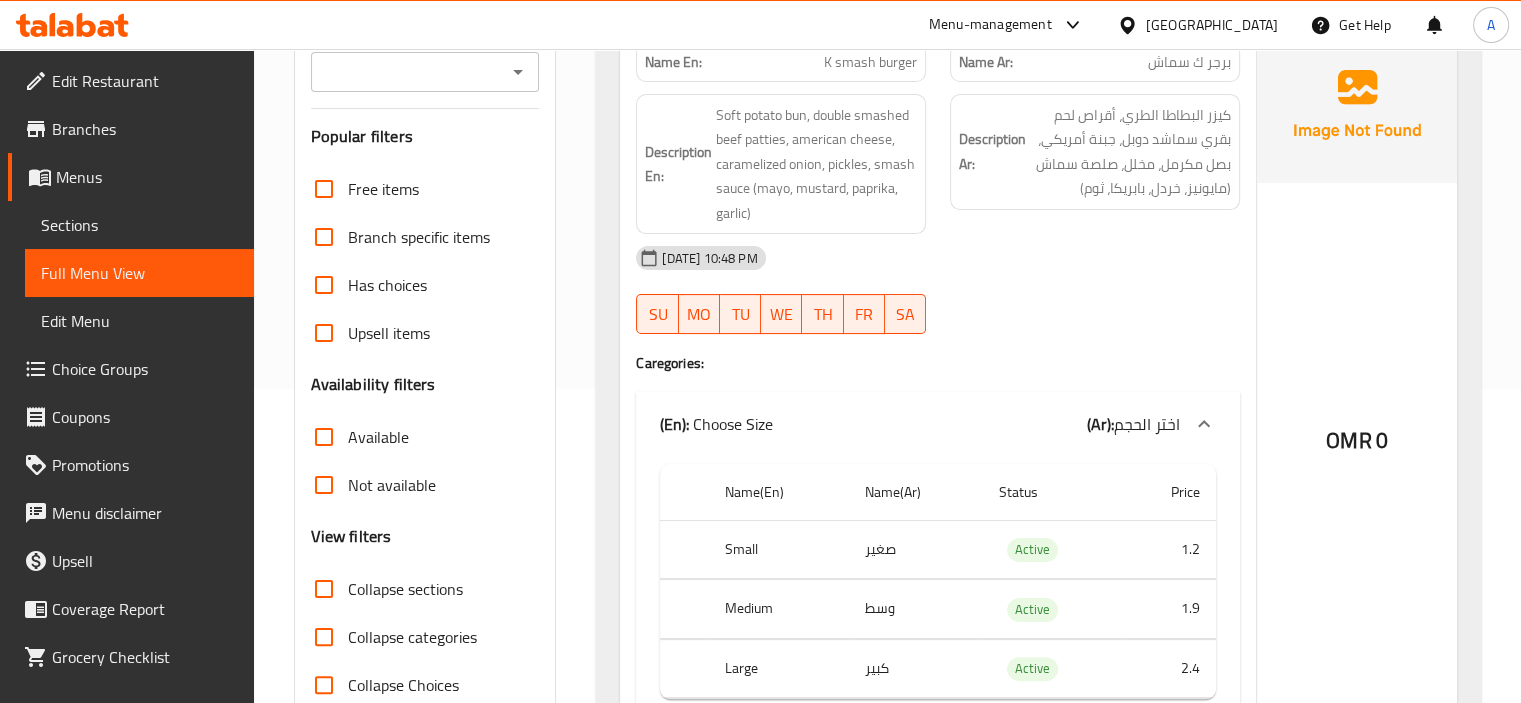 scroll, scrollTop: 314, scrollLeft: 0, axis: vertical 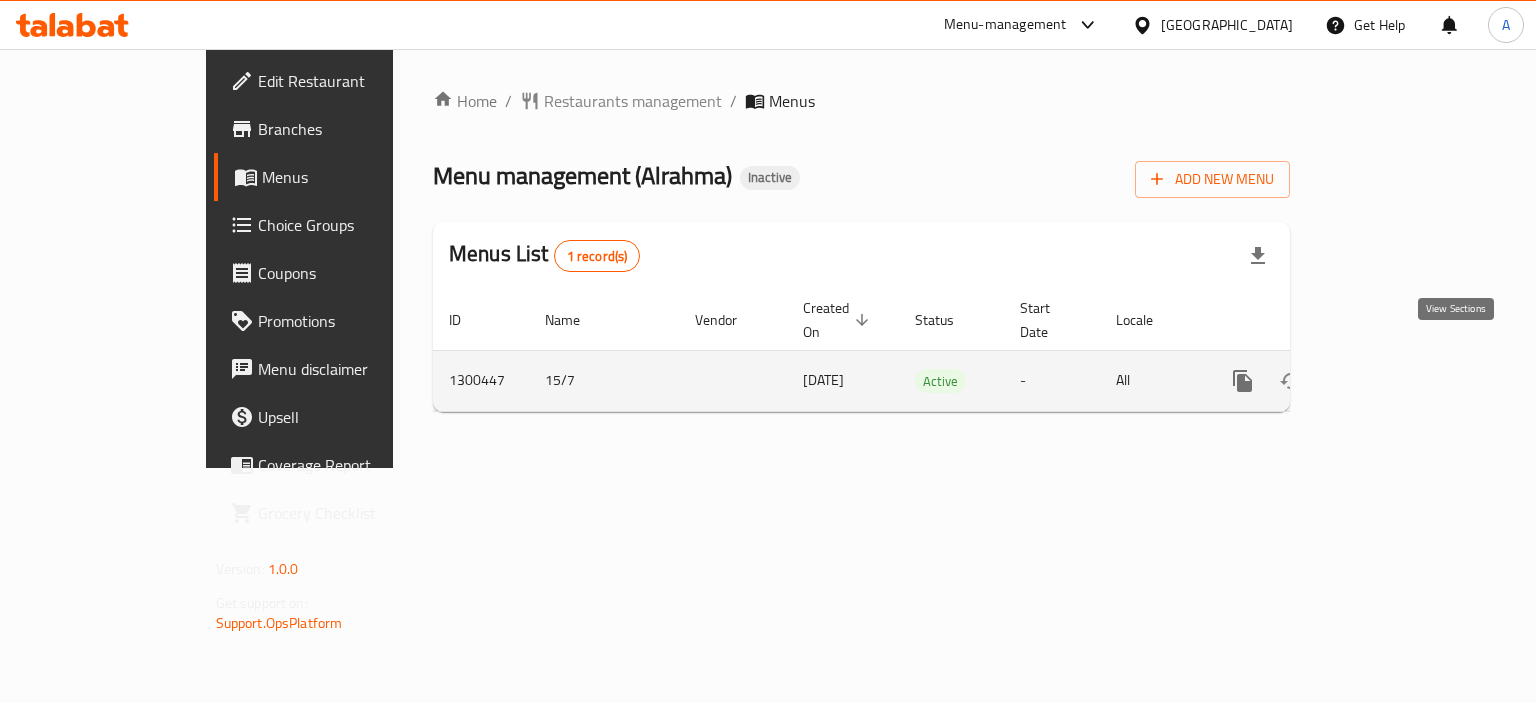 click 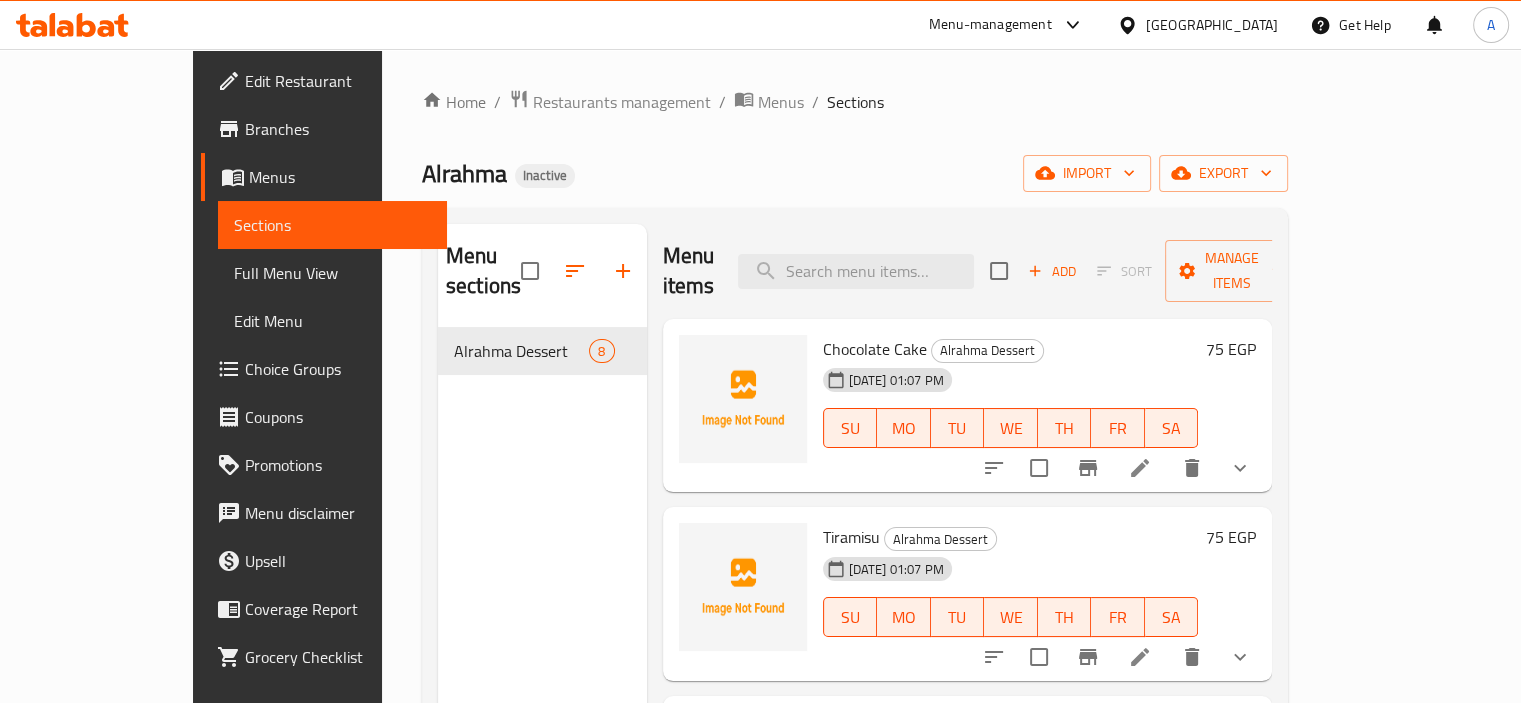 click on "Full Menu View" at bounding box center [332, 273] 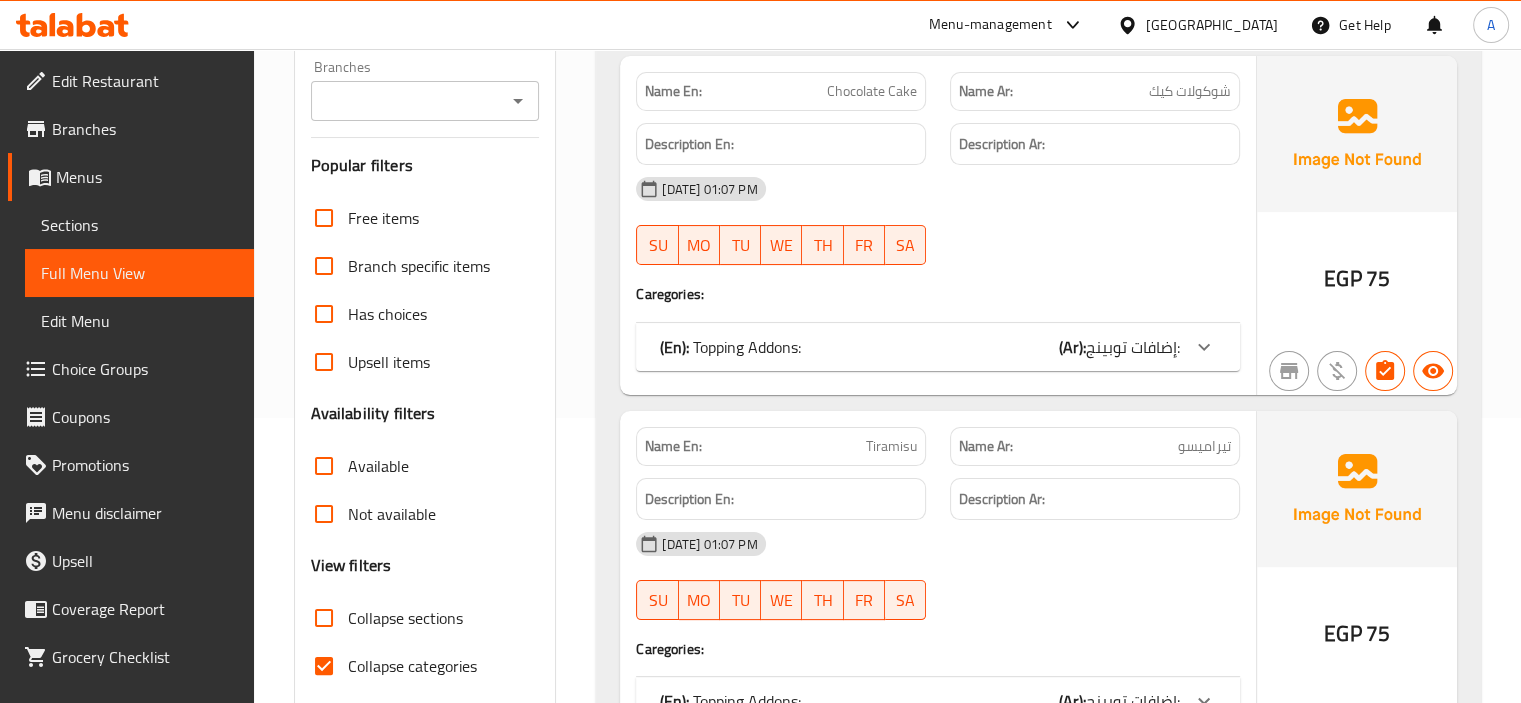 scroll, scrollTop: 300, scrollLeft: 0, axis: vertical 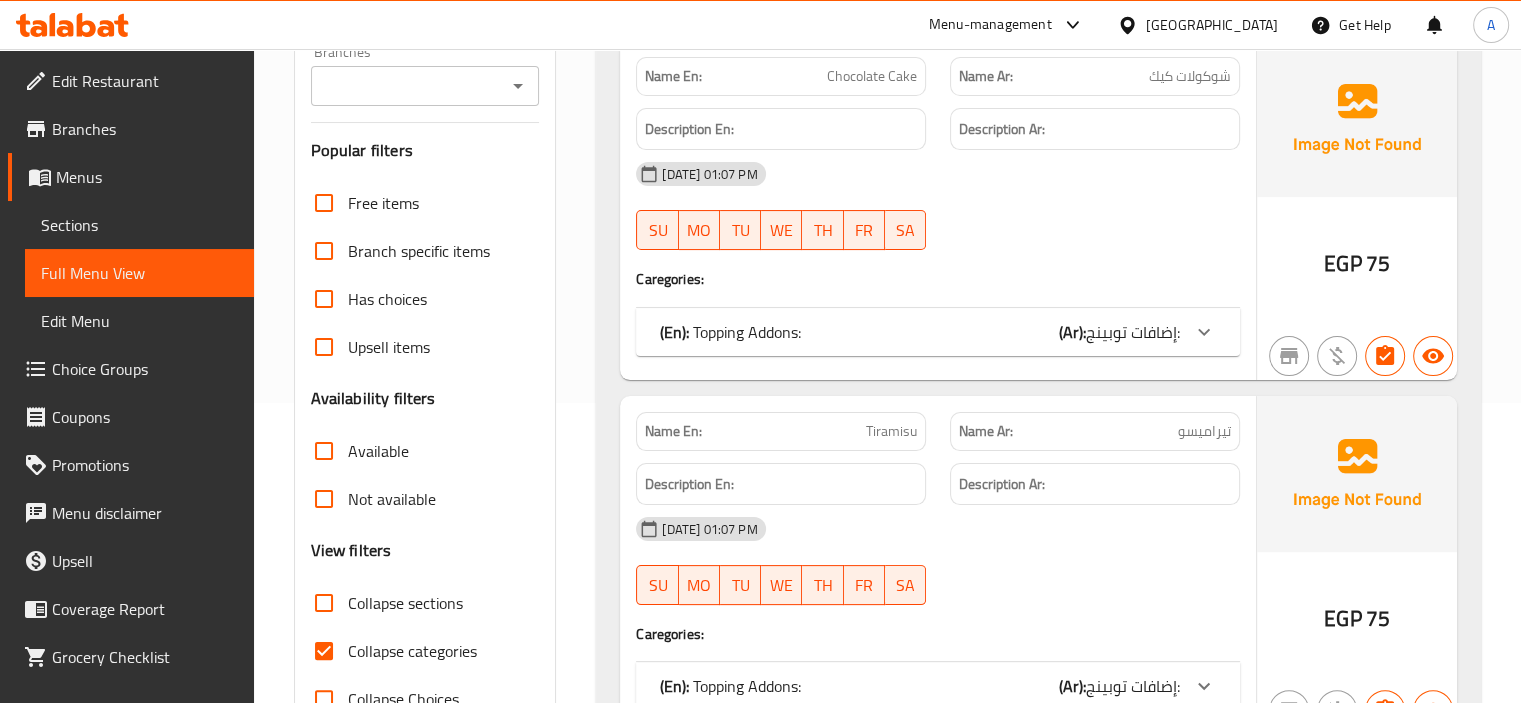 drag, startPoint x: 419, startPoint y: 644, endPoint x: 448, endPoint y: 632, distance: 31.38471 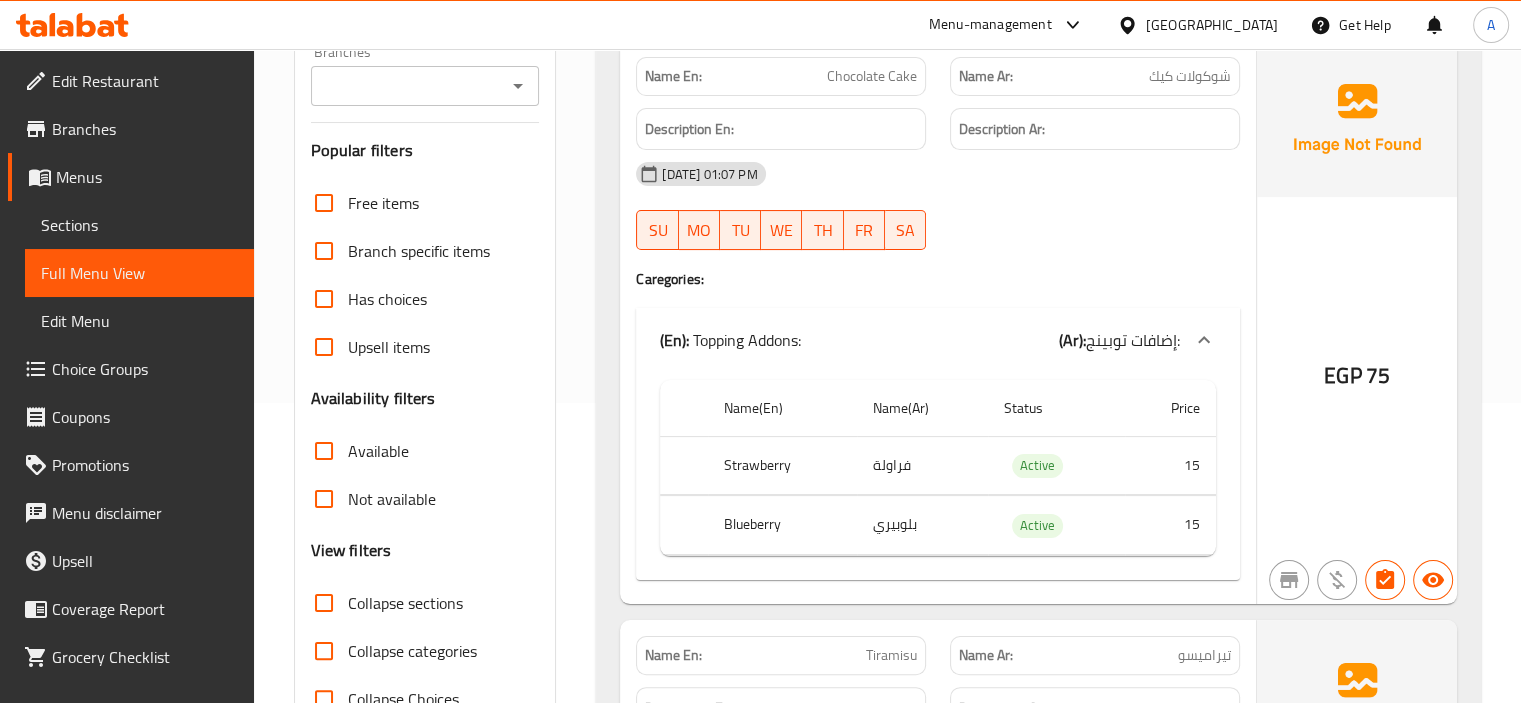click on "Name En: Chocolate Cake Name Ar: شوكولات كيك Description En: Description Ar: 15-07-2025 01:07 PM SU MO TU WE TH FR SA Caregories: (En):   Topping Addons: (Ar): إضافات توبينج: Name(En) Name(Ar) Status Price Strawberry فراولة Active 15 Blueberry بلوبيري Active 15 EGP 75 Name En: Tiramisu Name Ar: تيراميسو Description En: Description Ar: 15-07-2025 01:07 PM SU MO TU WE TH FR SA Caregories: (En):   Topping Addons: (Ar): إضافات توبينج: Name(En) Name(Ar) Status Price Strawberry فراولة Active 15 Blueberry بلوبيري Active 15 EGP 75 Name En: Apple Pie Name Ar: أبل باي Description En: Description Ar: 15-07-2025 01:07 PM SU MO TU WE TH FR SA Caregories: (En):   Topping Addons: (Ar): إضافات توبينج: Name(En) Name(Ar) Status Price Strawberry فراولة Active 15 Blueberry بلوبيري Active 15 EGP 75 Name En: Plain Cheesecake Name Ar: تشيز كيك سادة Description En: Description Ar: 15-07-2025 01:07 PM SU MO TU WE TH FR SA" at bounding box center [1038, 2364] 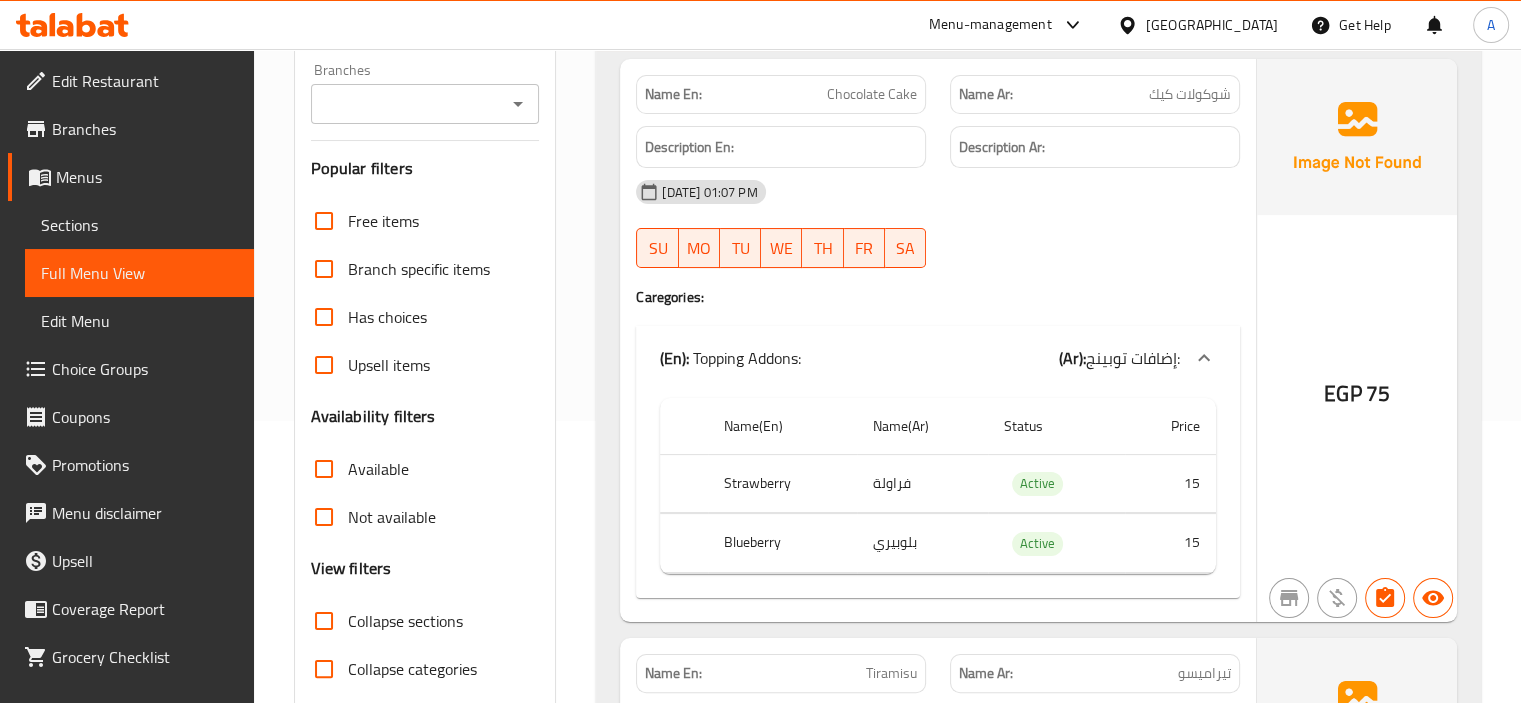 scroll, scrollTop: 300, scrollLeft: 0, axis: vertical 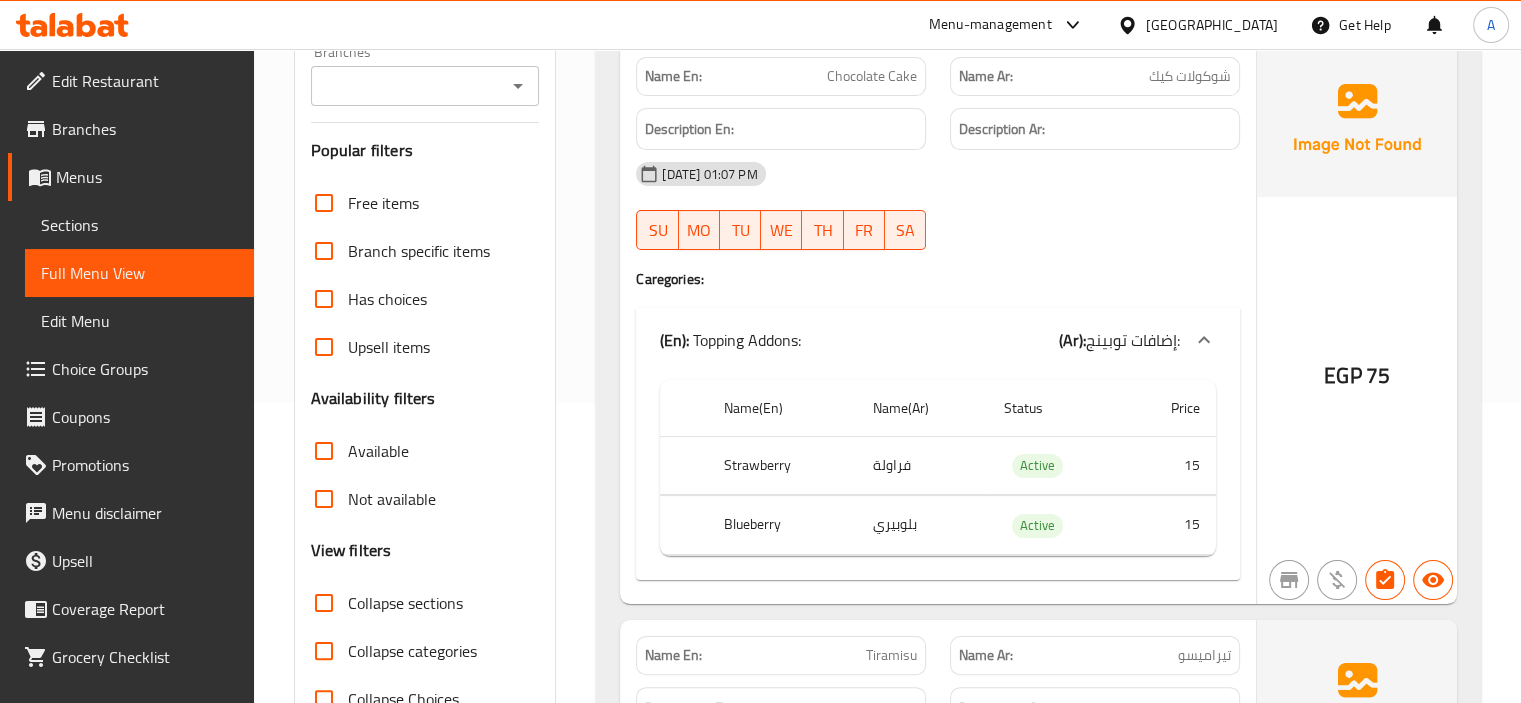 click on "Collapse categories" at bounding box center (425, 651) 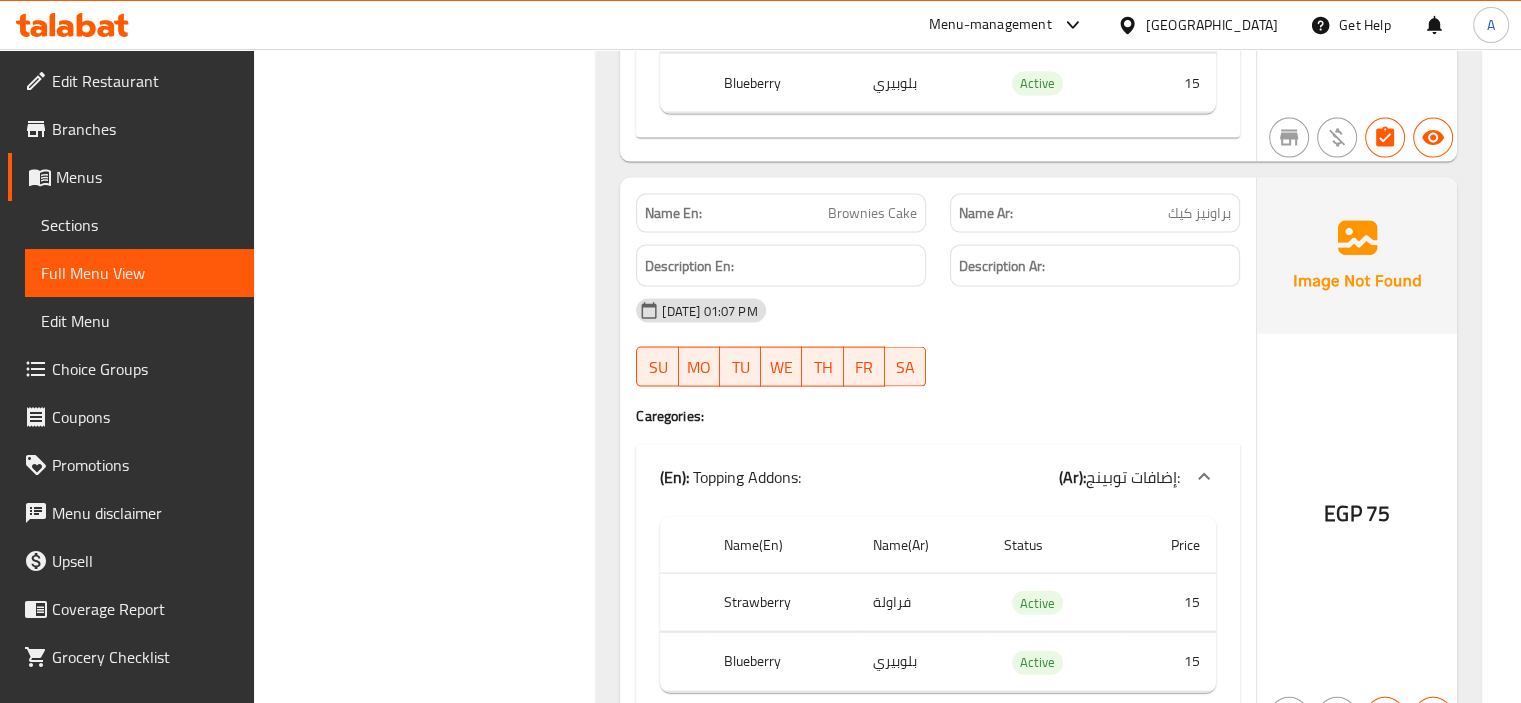 scroll, scrollTop: 4300, scrollLeft: 0, axis: vertical 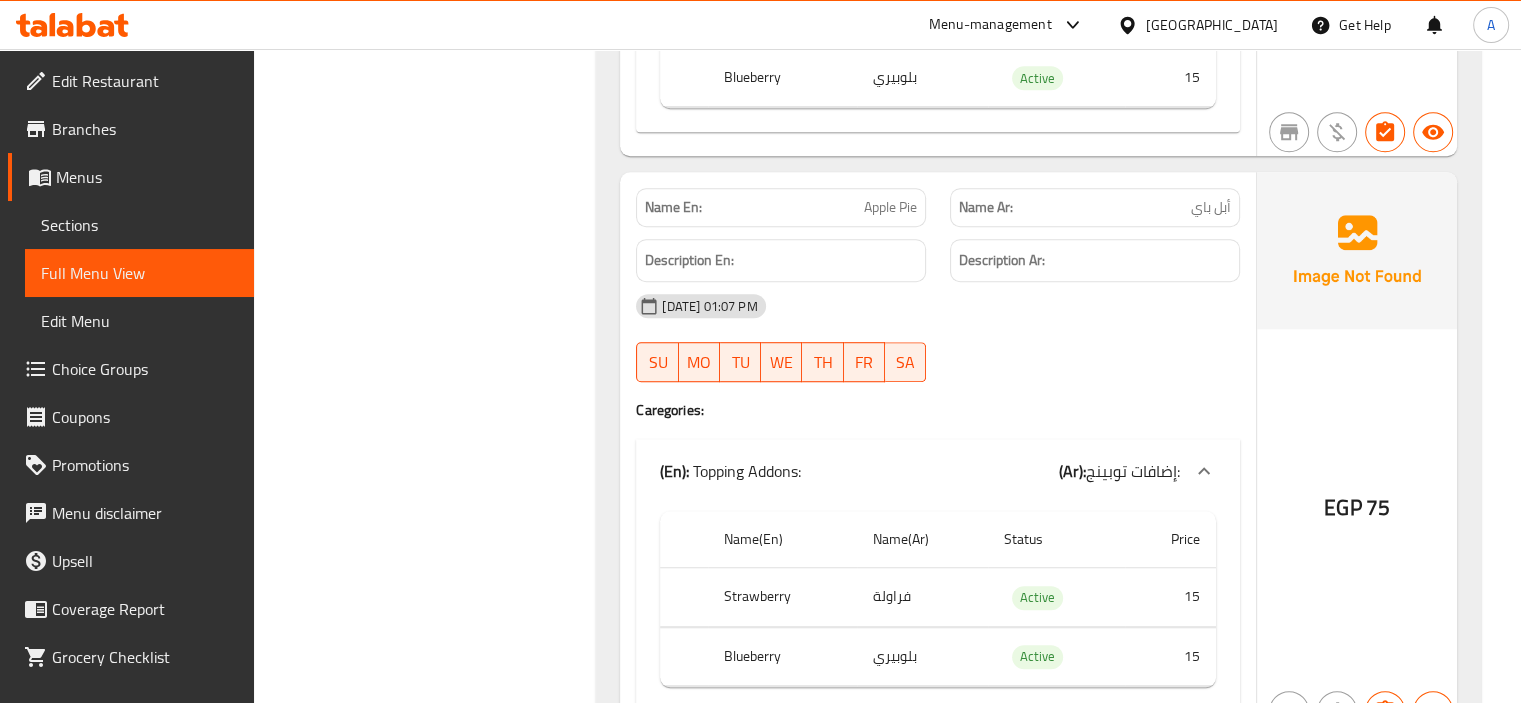 click on "Name En: Chocolate Cake Name Ar: شوكولات كيك Description En: Description Ar: 15-07-2025 01:07 PM SU MO TU WE TH FR SA Caregories: (En):   Topping Addons: (Ar): إضافات توبينج: Name(En) Name(Ar) Status Price Strawberry فراولة Active 15 Blueberry بلوبيري Active 15 EGP 75 Name En: Tiramisu Name Ar: تيراميسو Description En: Description Ar: 15-07-2025 01:07 PM SU MO TU WE TH FR SA Caregories: (En):   Topping Addons: (Ar): إضافات توبينج: Name(En) Name(Ar) Status Price Strawberry فراولة Active 15 Blueberry بلوبيري Active 15 EGP 75 Name En: Apple Pie Name Ar: أبل باي Description En: Description Ar: 15-07-2025 01:07 PM SU MO TU WE TH FR SA Caregories: (En):   Topping Addons: (Ar): إضافات توبينج: Name(En) Name(Ar) Status Price Strawberry فراولة Active 15 Blueberry بلوبيري Active 15 EGP 75 Name En: Plain Cheesecake Name Ar: تشيز كيك سادة Description En: Description Ar: 15-07-2025 01:07 PM SU MO TU WE TH FR SA" at bounding box center [1038, 1338] 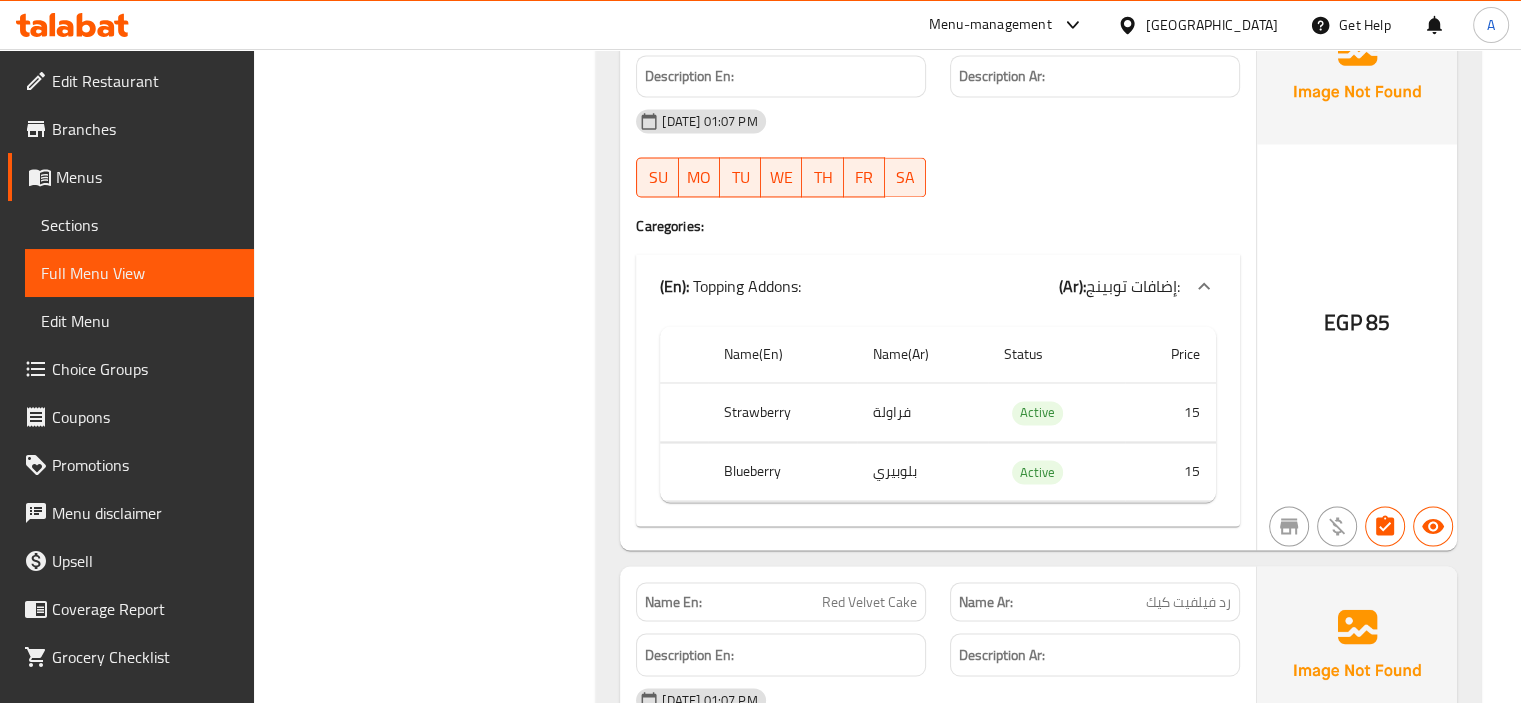 scroll, scrollTop: 3060, scrollLeft: 0, axis: vertical 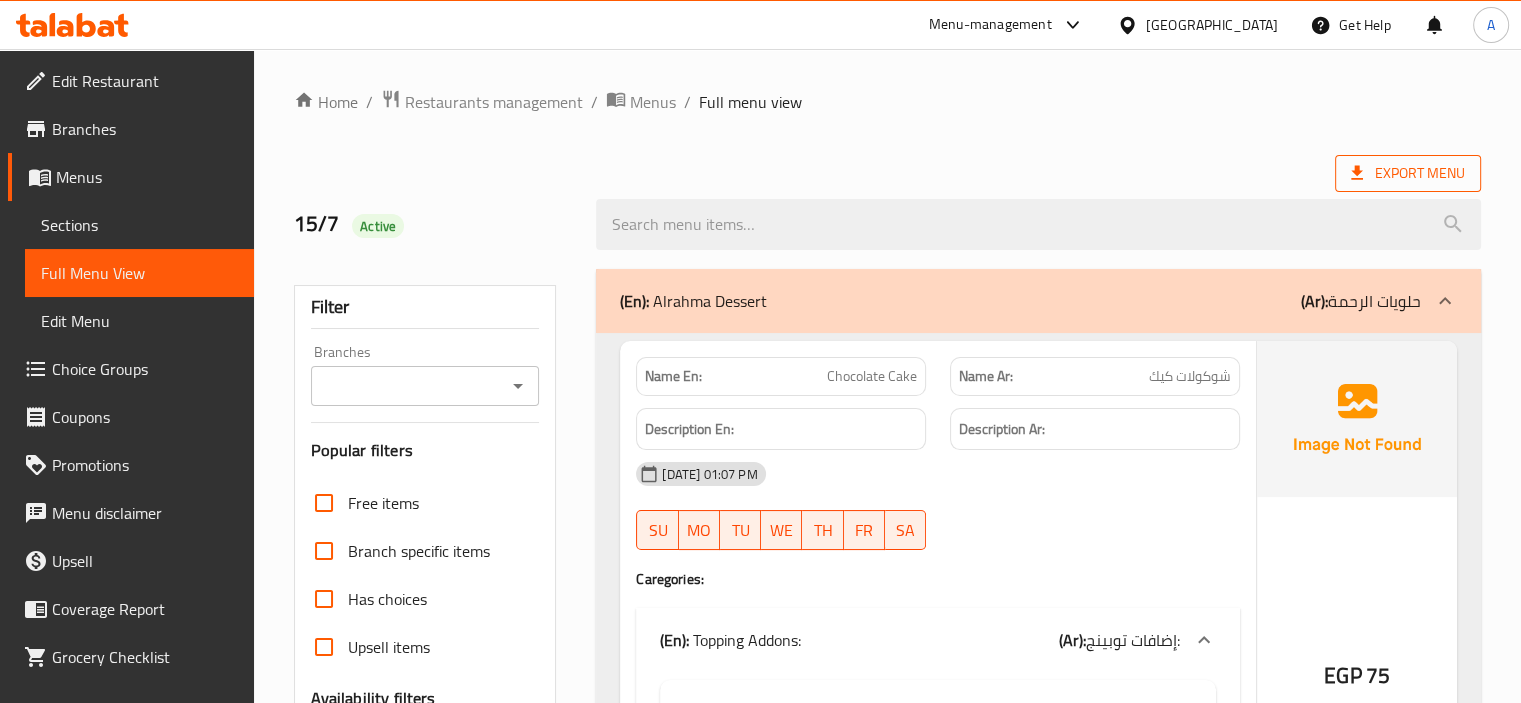 click on "Export Menu" at bounding box center [1408, 173] 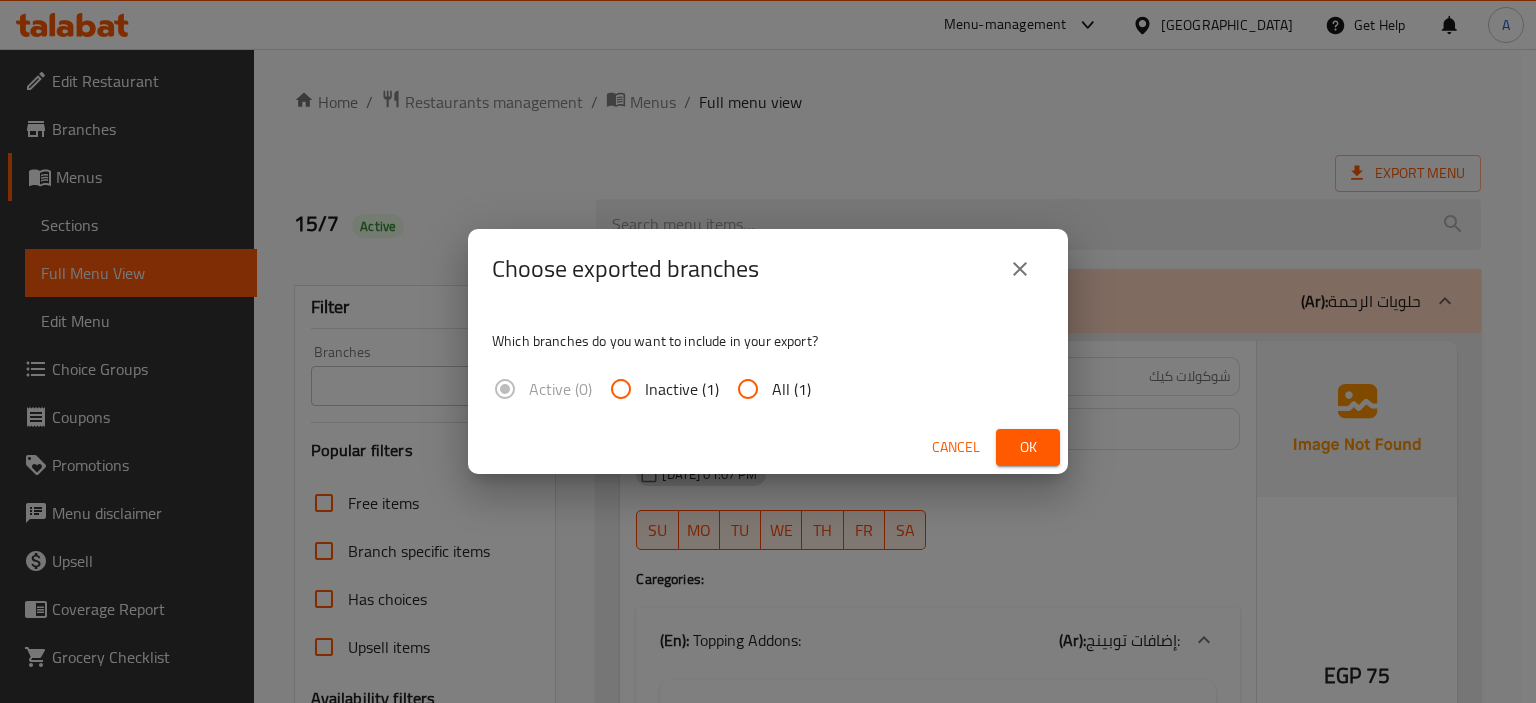click on "All (1)" at bounding box center [748, 389] 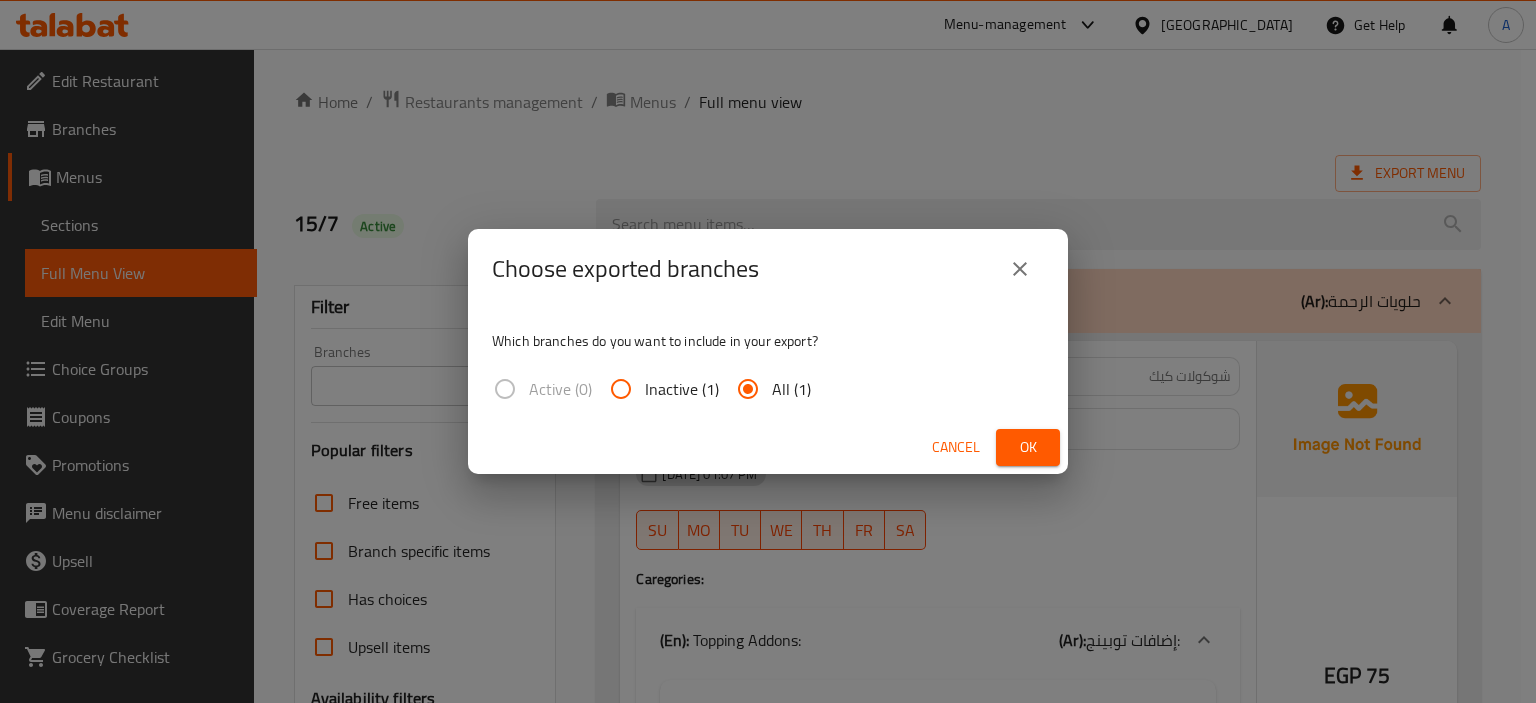 click on "Ok" at bounding box center (1028, 447) 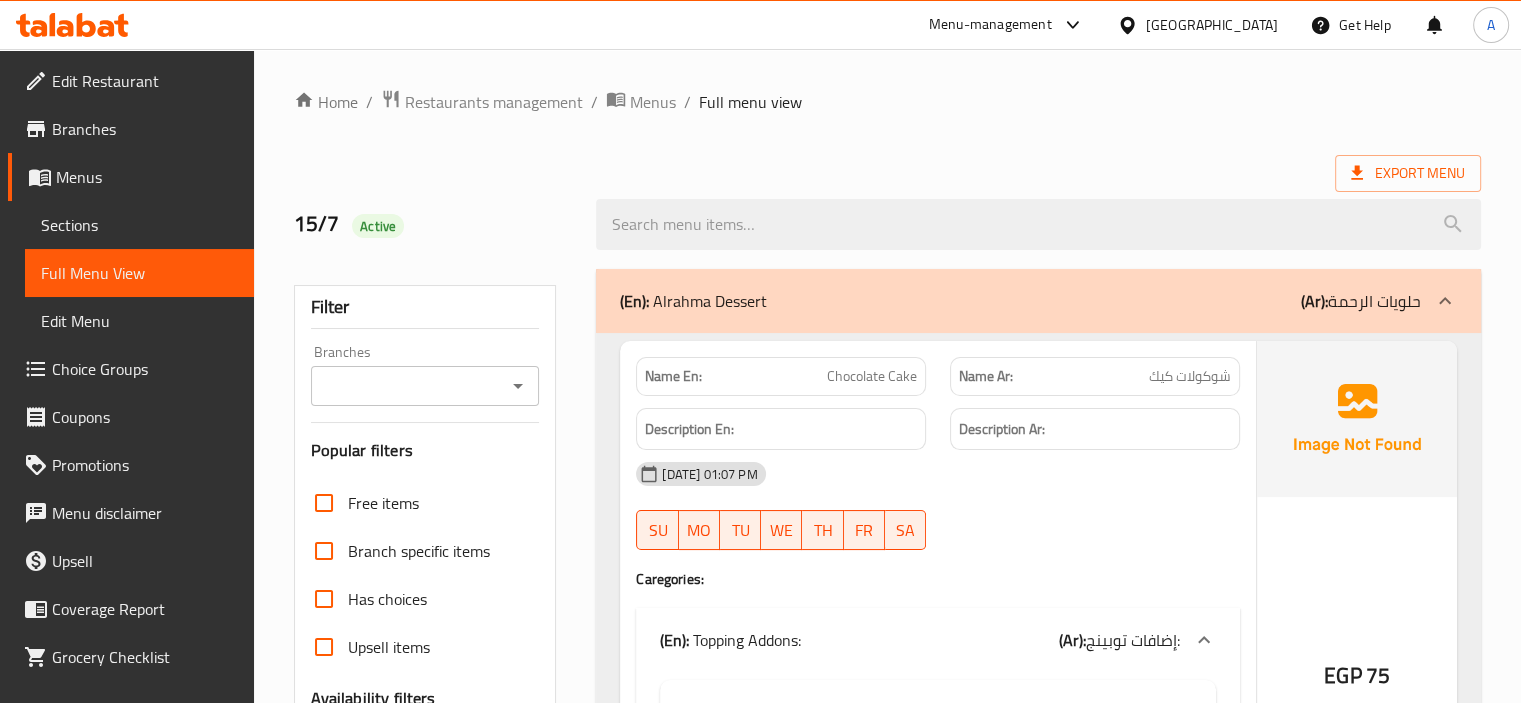 click on "Choice Groups" at bounding box center (145, 369) 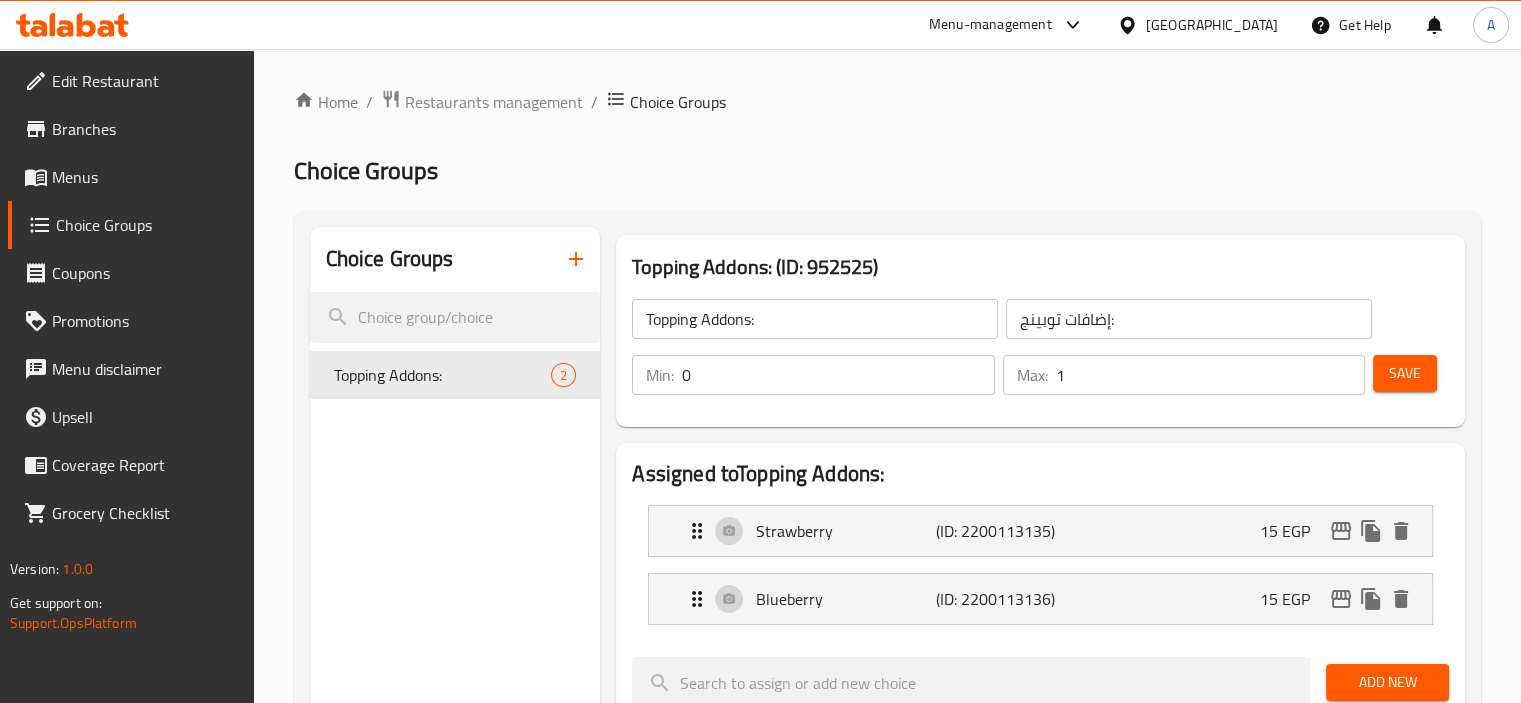 type on "1" 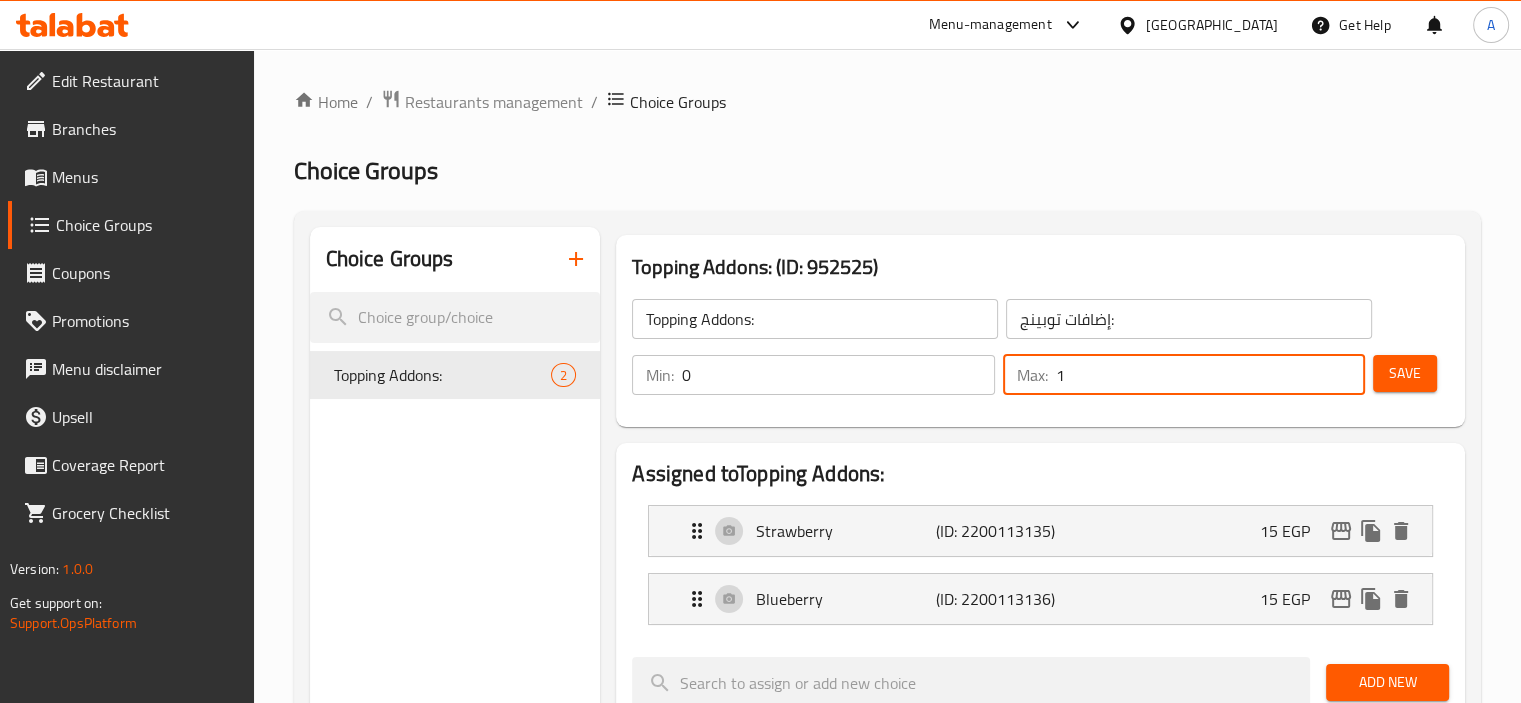 click on "Save" at bounding box center (1405, 373) 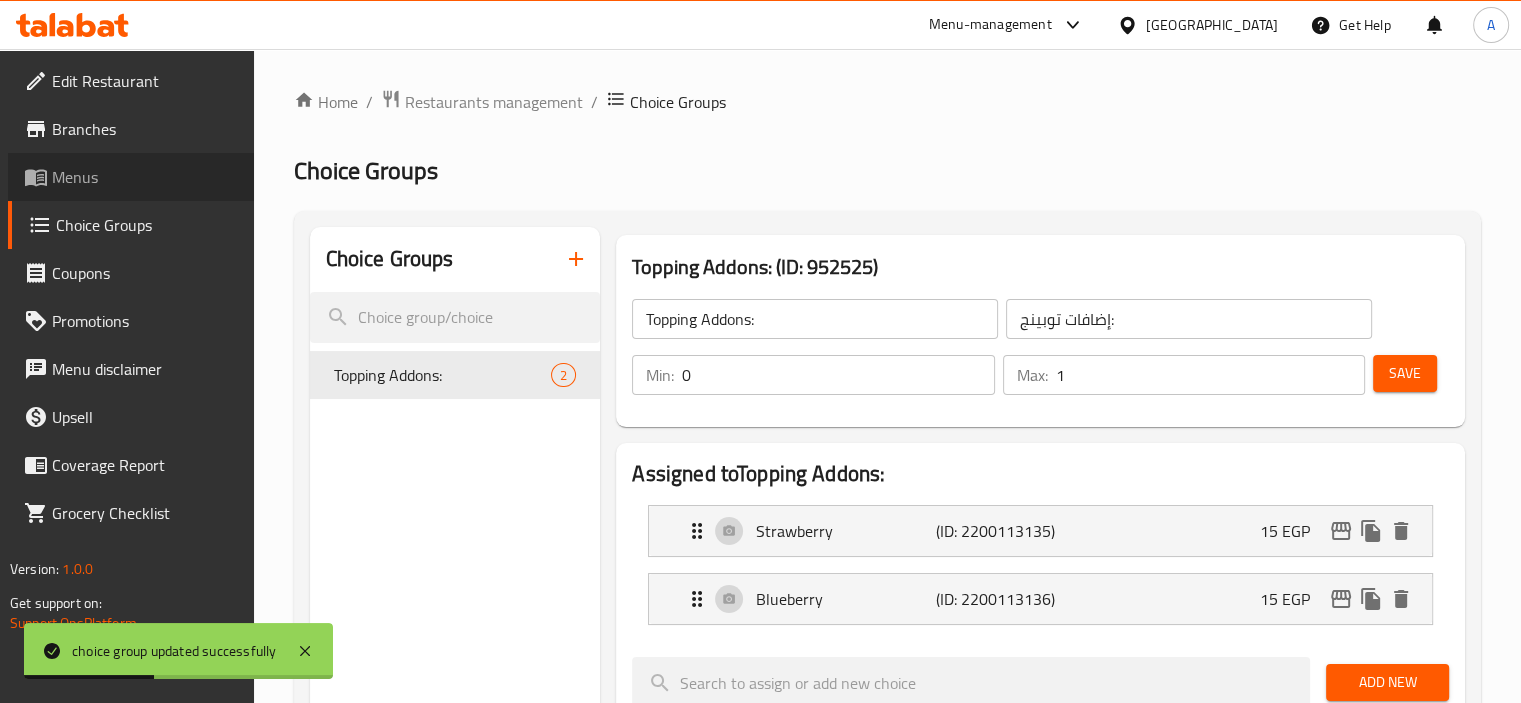 click on "Menus" at bounding box center (145, 177) 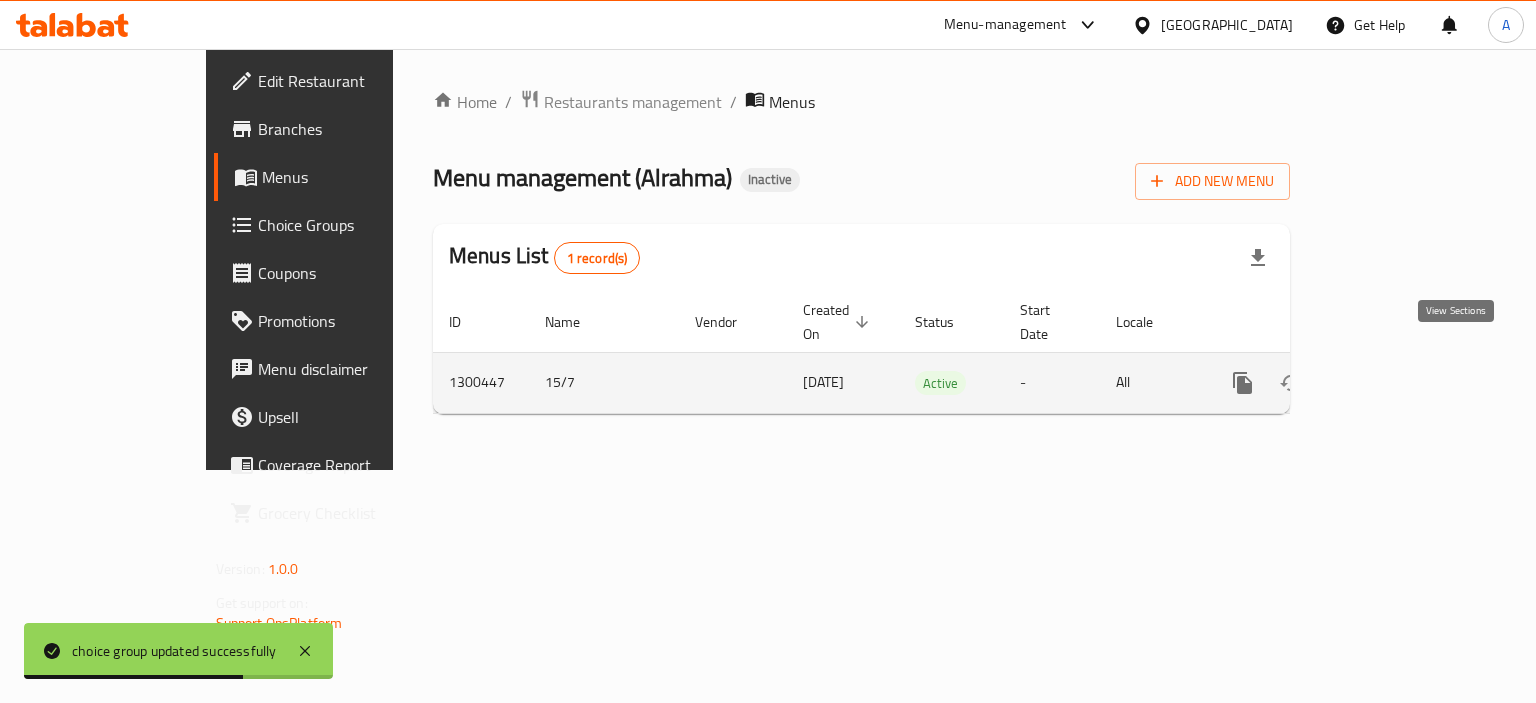 click at bounding box center (1387, 383) 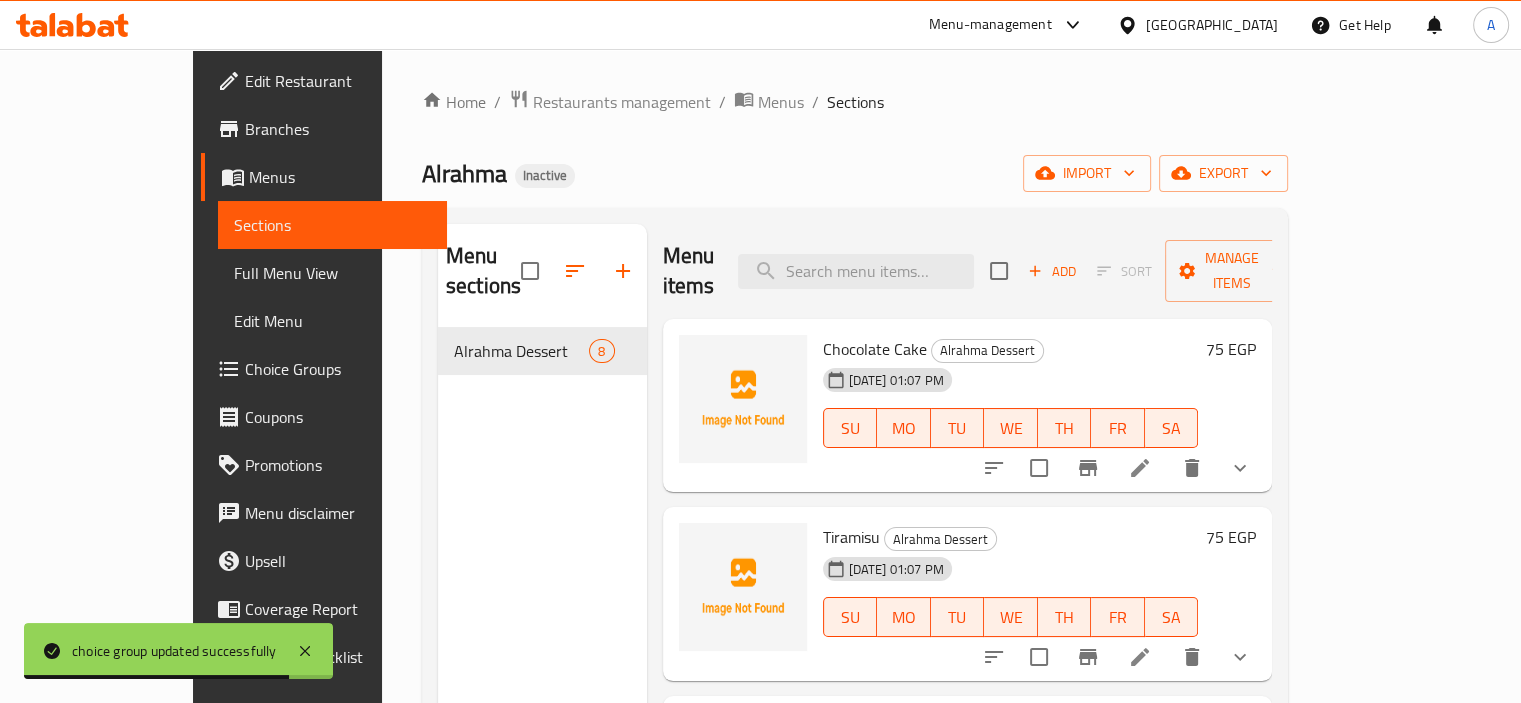 click on "Full Menu View" at bounding box center [332, 273] 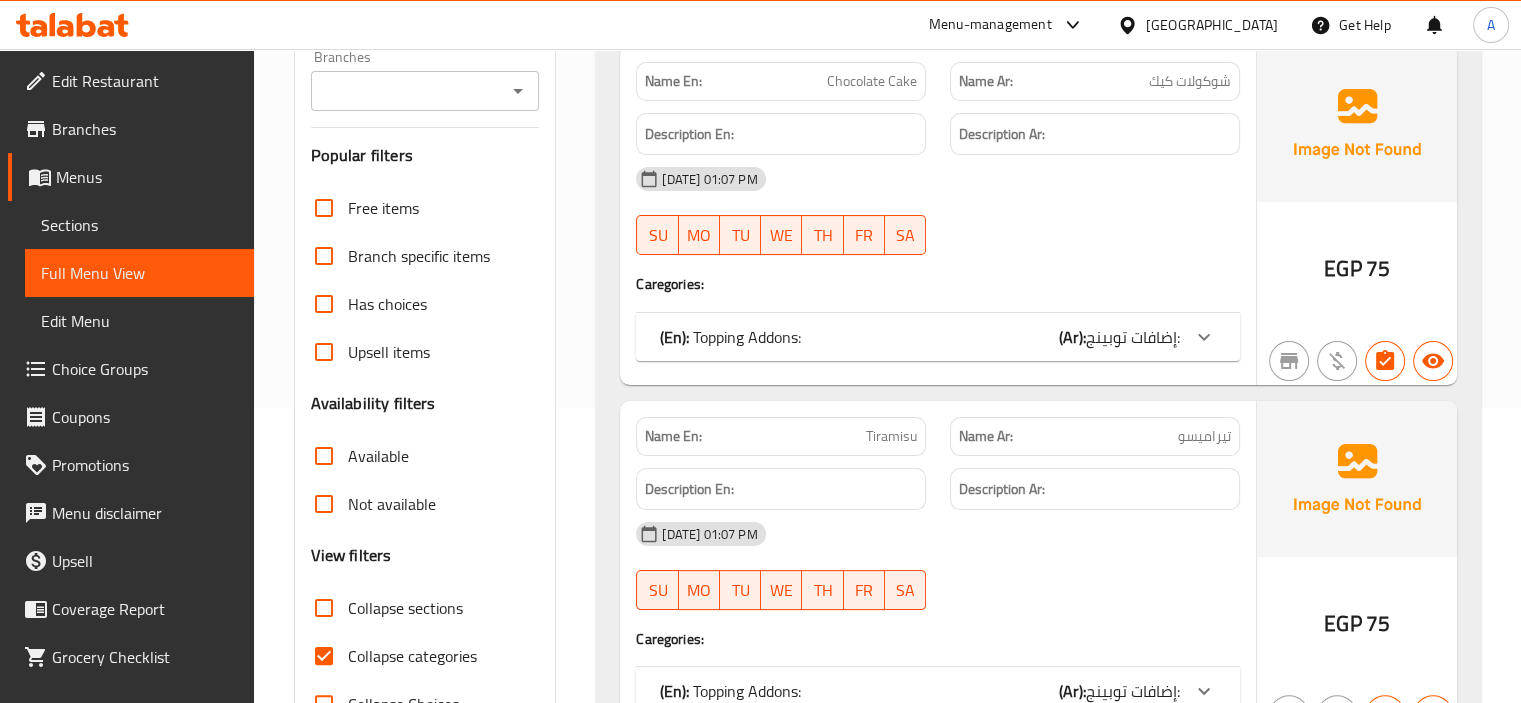 scroll, scrollTop: 400, scrollLeft: 0, axis: vertical 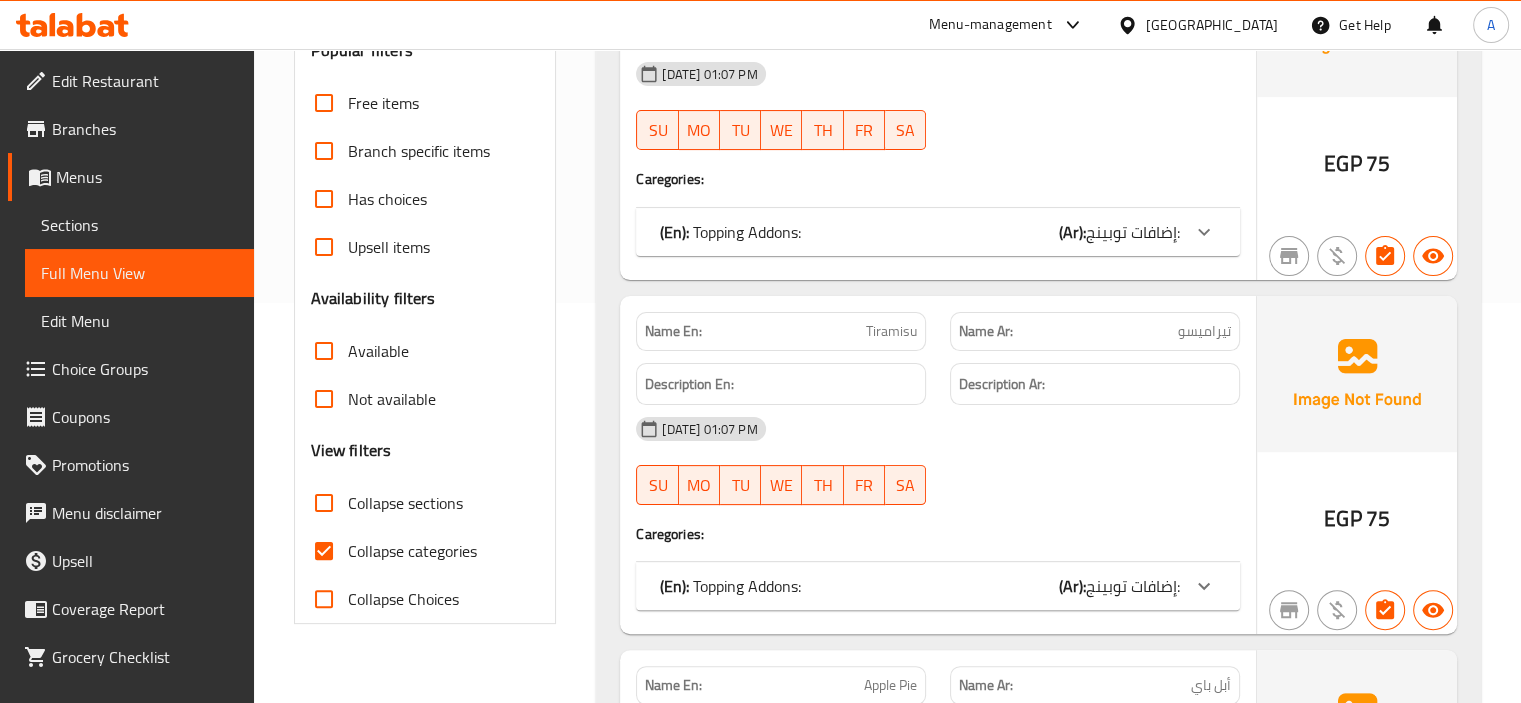 click on "Collapse categories" at bounding box center (412, 551) 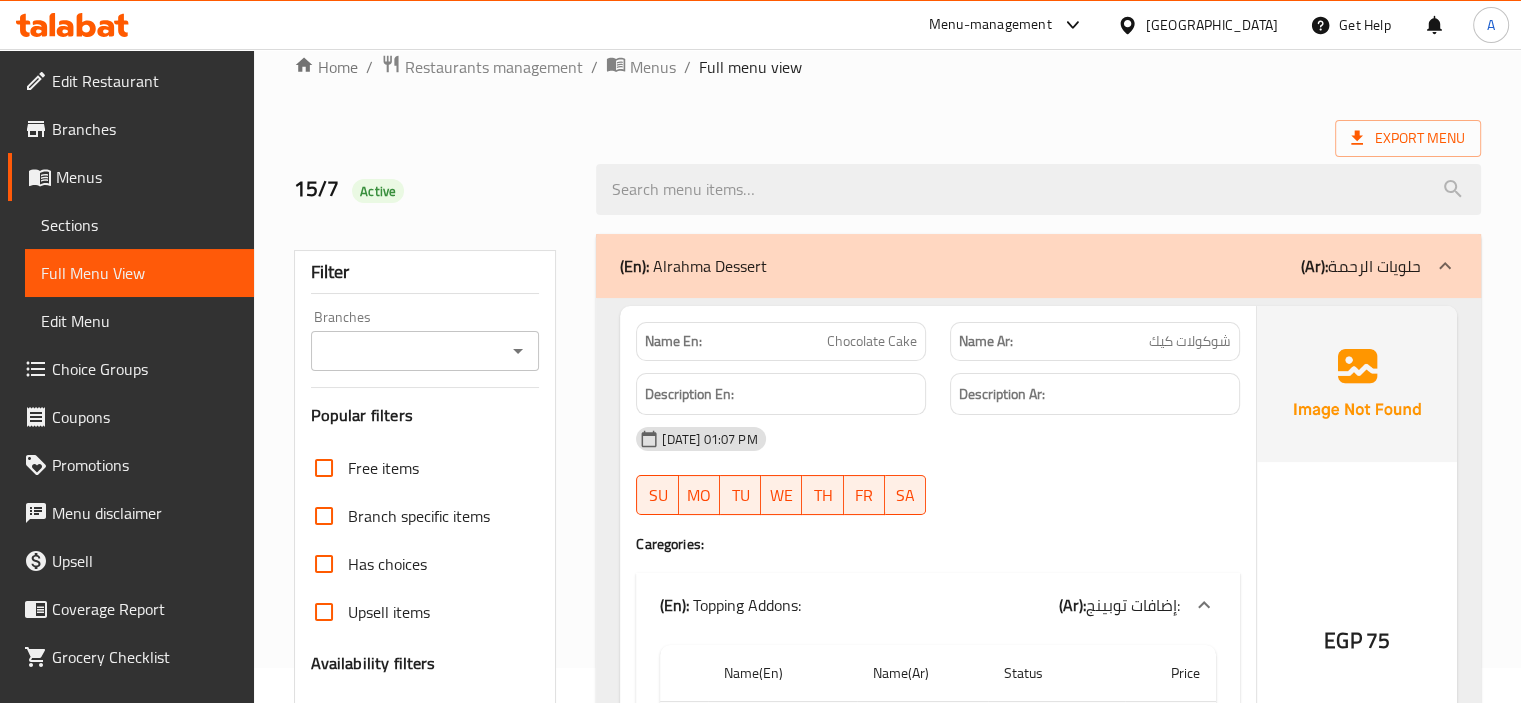 scroll, scrollTop: 0, scrollLeft: 0, axis: both 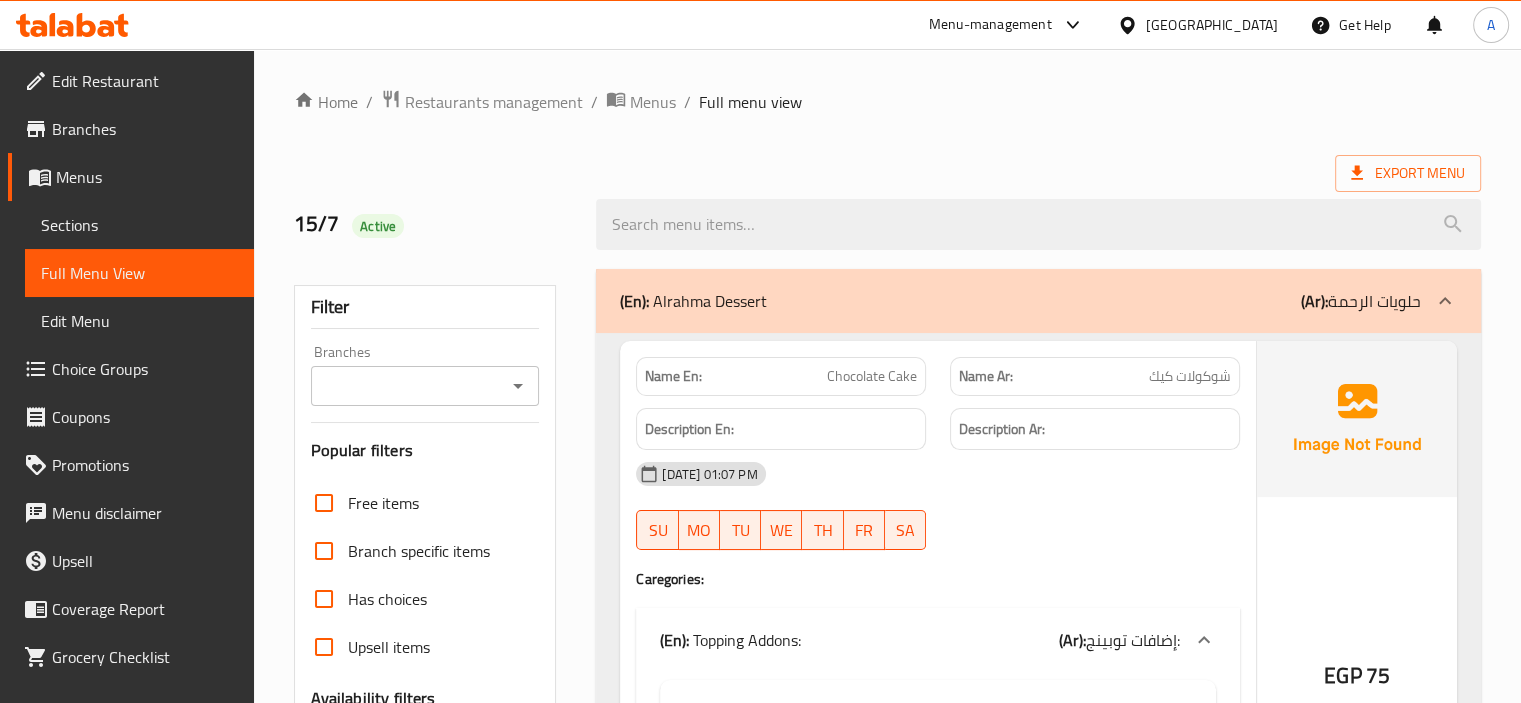 drag, startPoint x: 853, startPoint y: 137, endPoint x: 1050, endPoint y: 164, distance: 198.84164 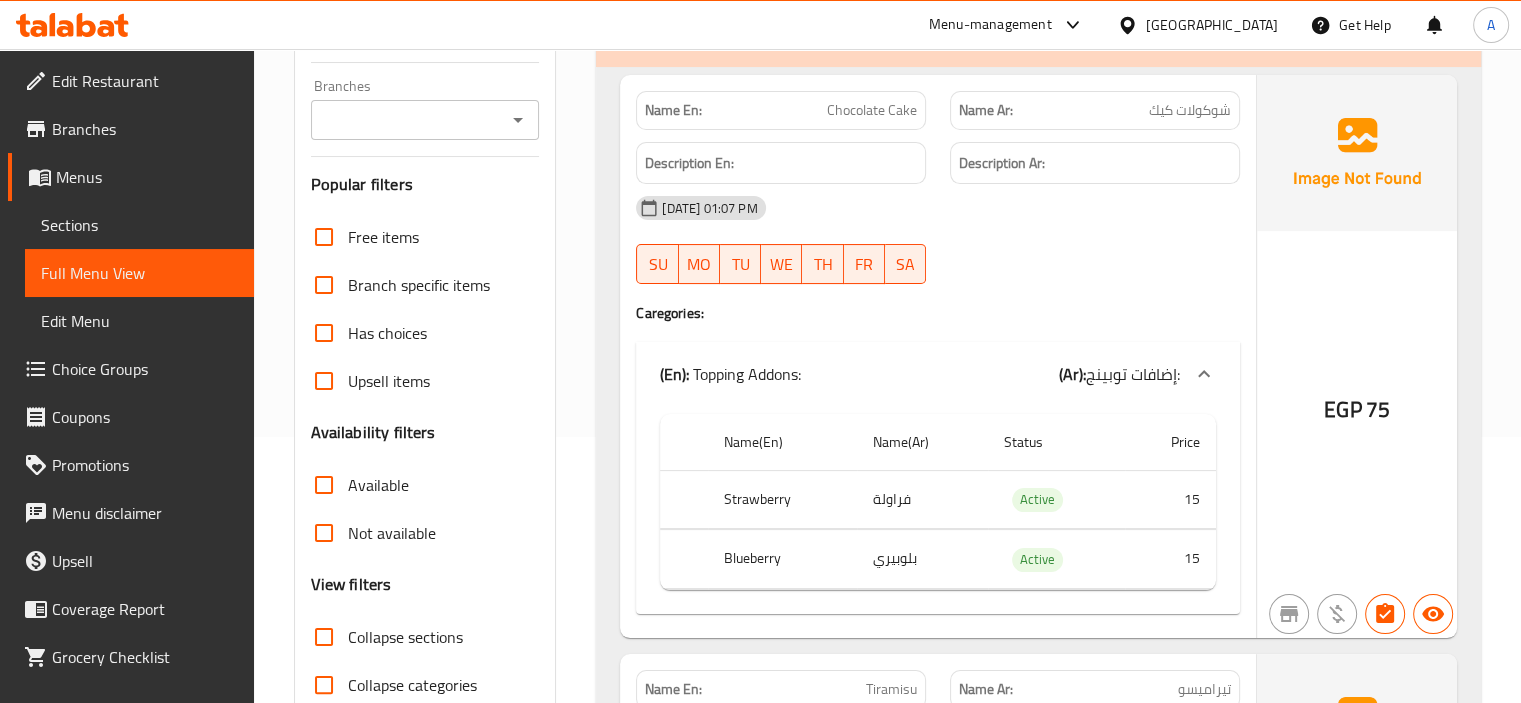 scroll, scrollTop: 100, scrollLeft: 0, axis: vertical 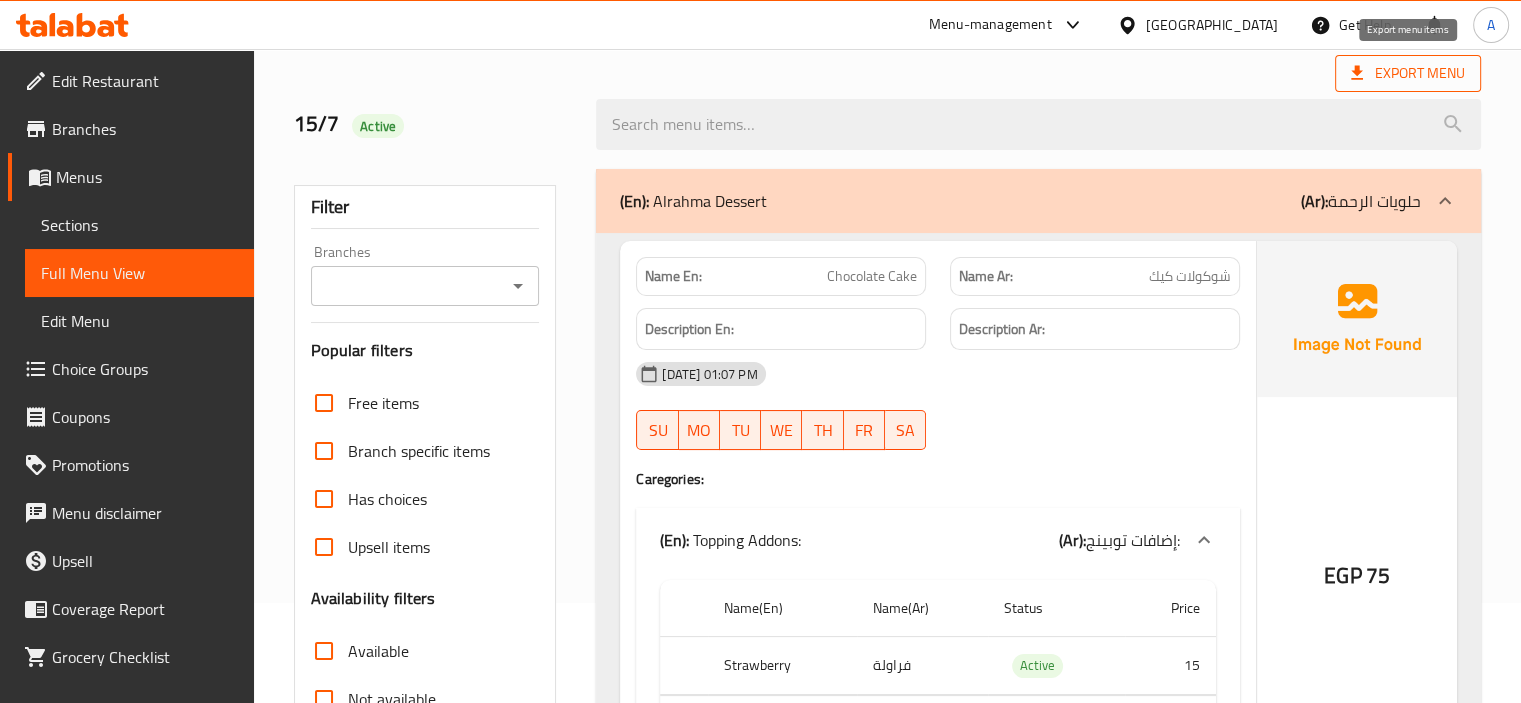 click on "Export Menu" at bounding box center [1408, 73] 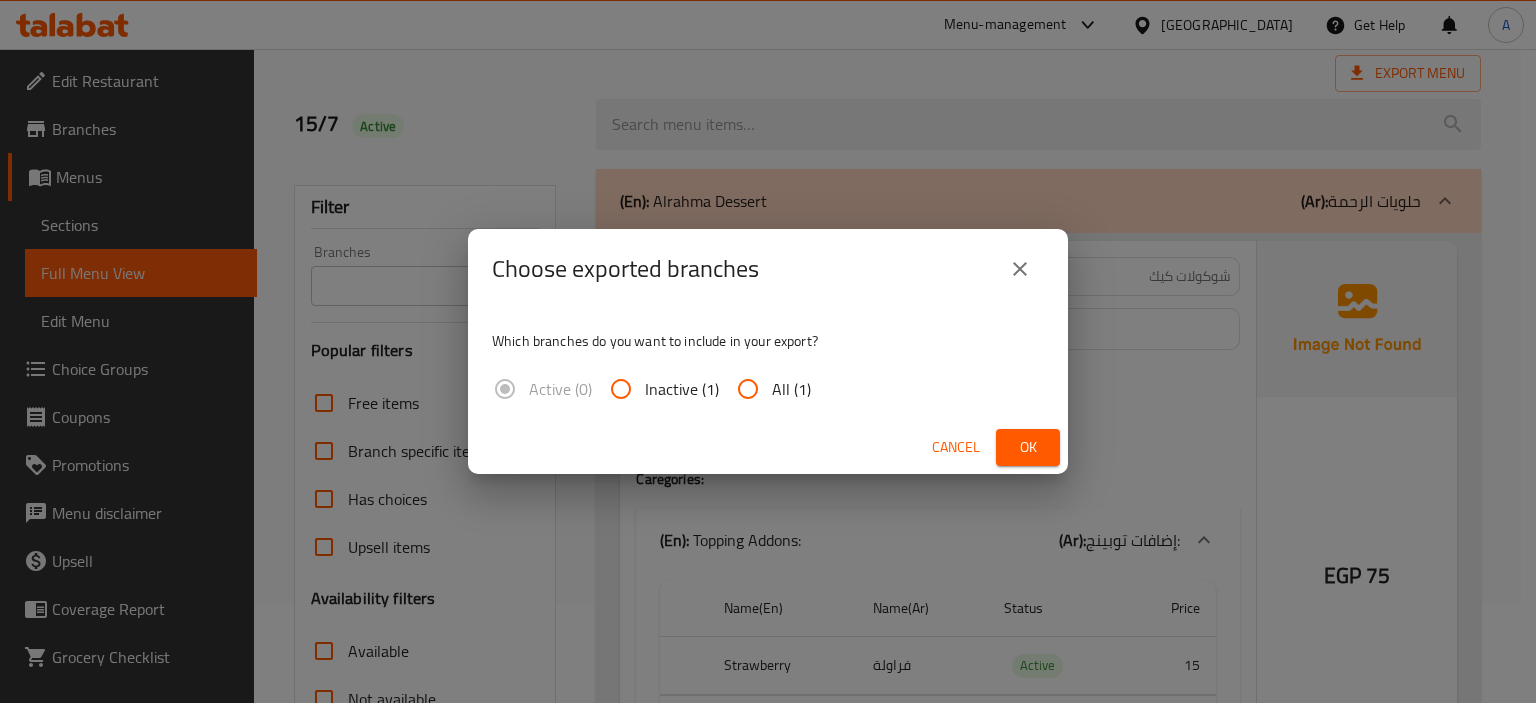click on "All (1)" at bounding box center (748, 389) 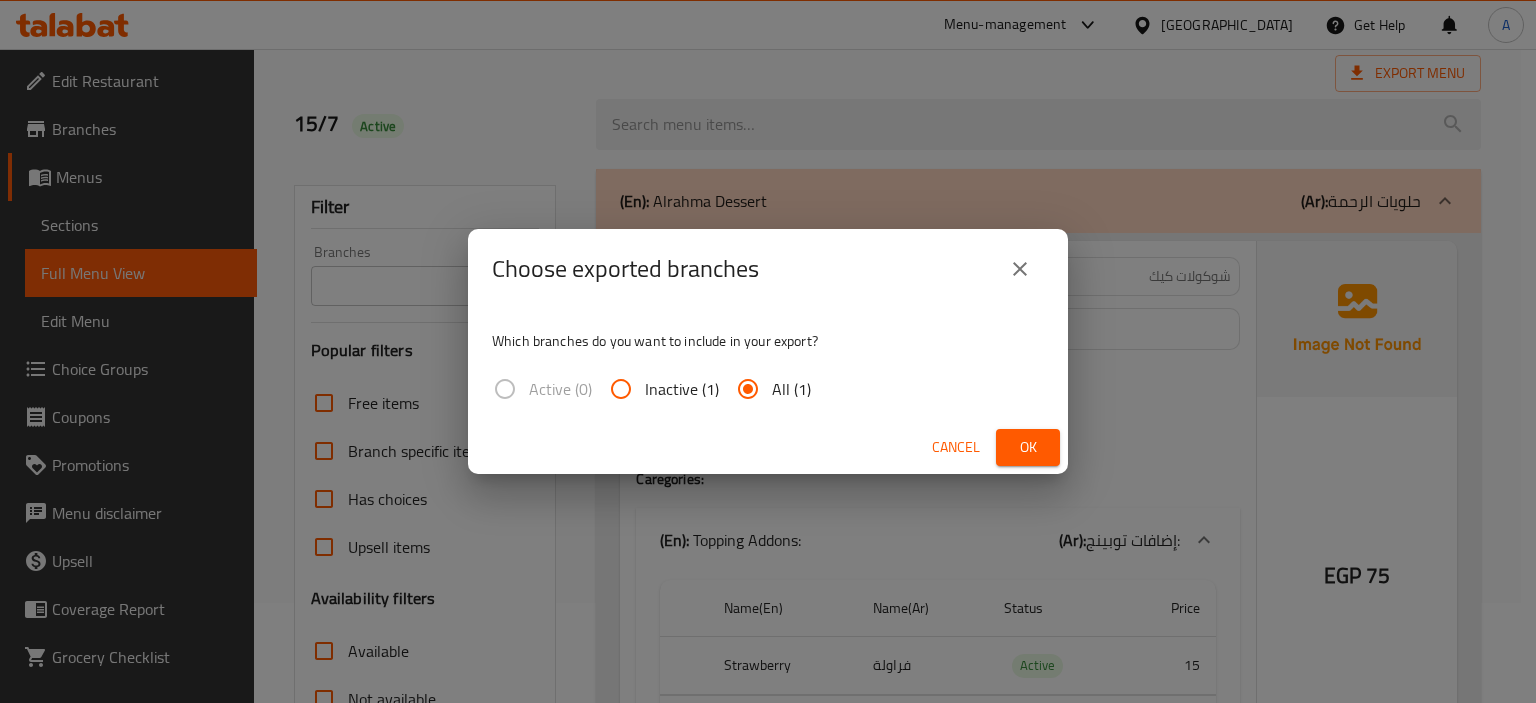 click on "Ok" at bounding box center (1028, 447) 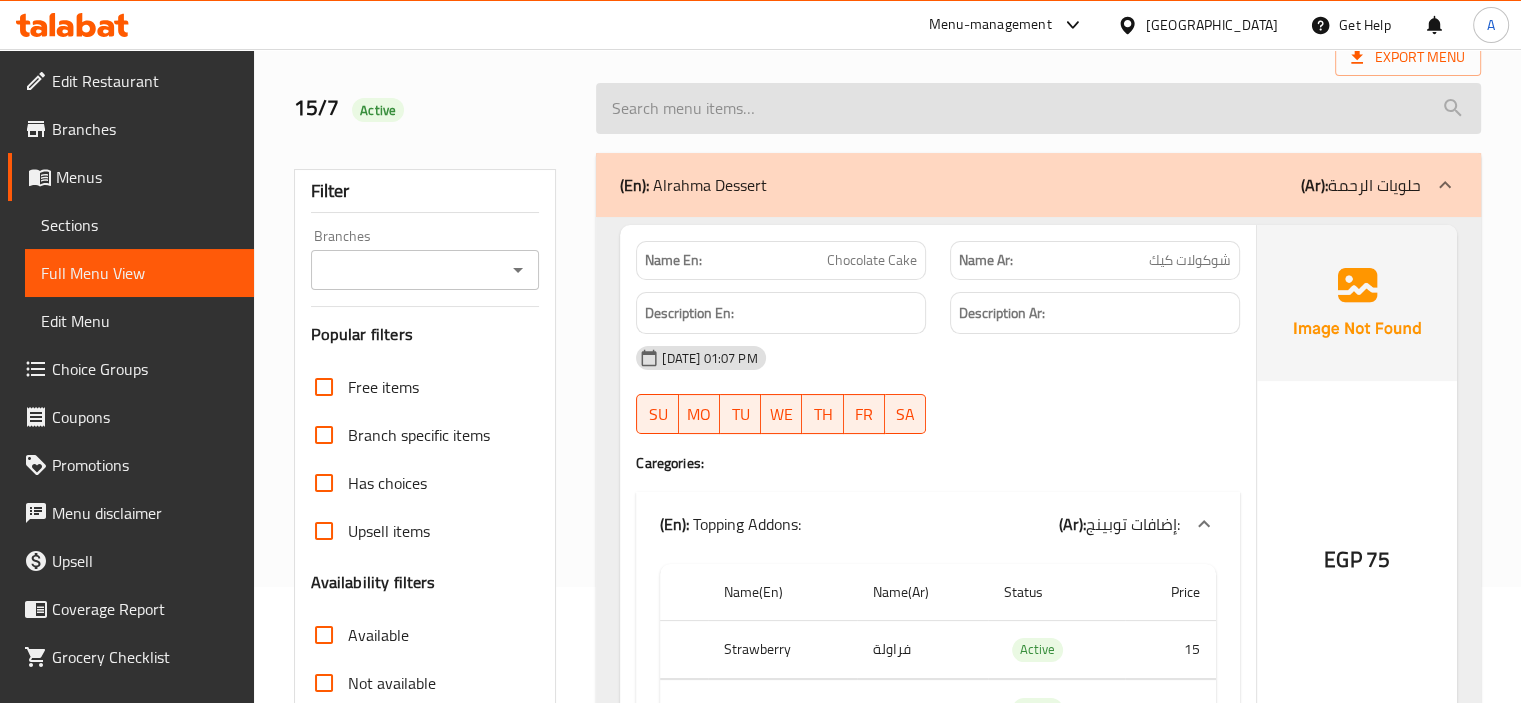 scroll, scrollTop: 500, scrollLeft: 0, axis: vertical 